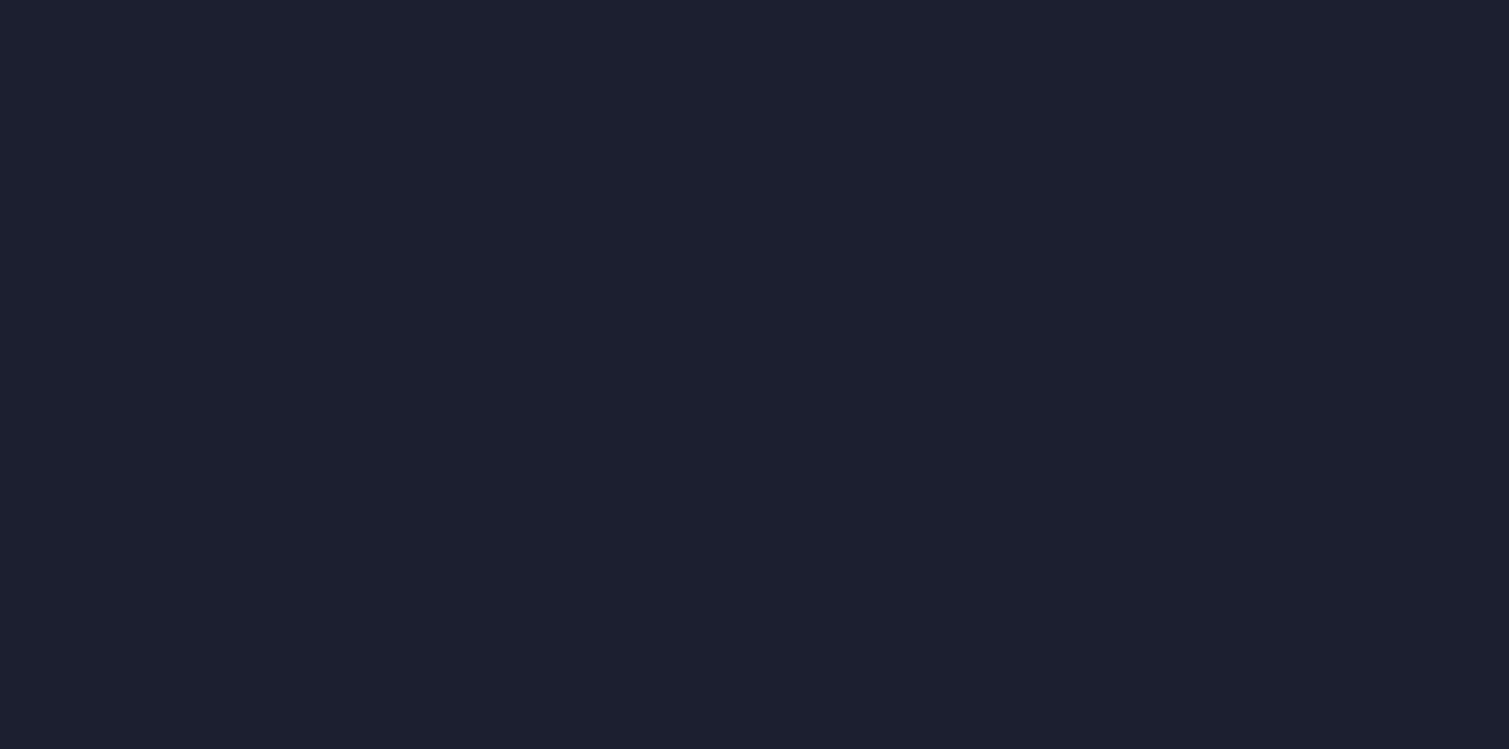 scroll, scrollTop: 0, scrollLeft: 0, axis: both 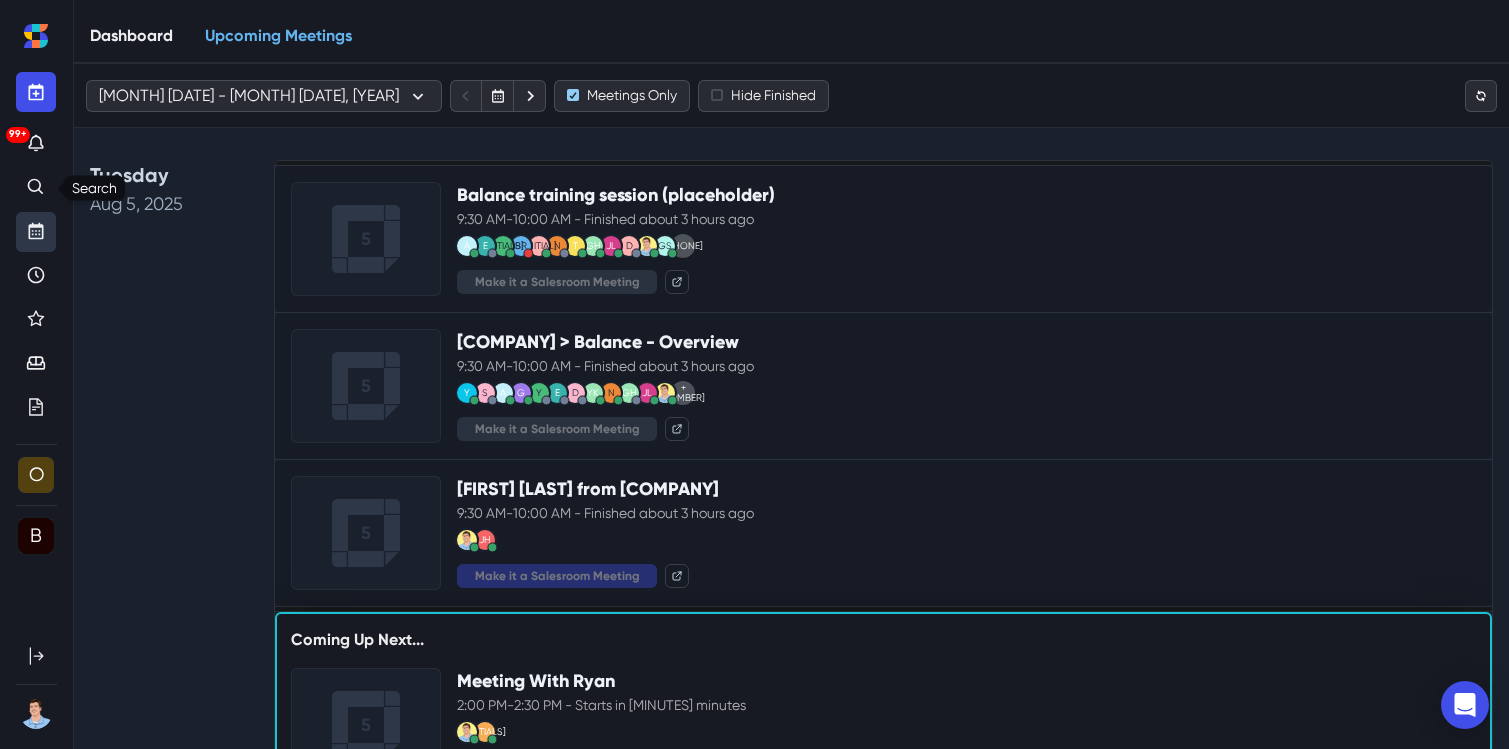 drag, startPoint x: 34, startPoint y: 177, endPoint x: 60, endPoint y: 184, distance: 26.925823 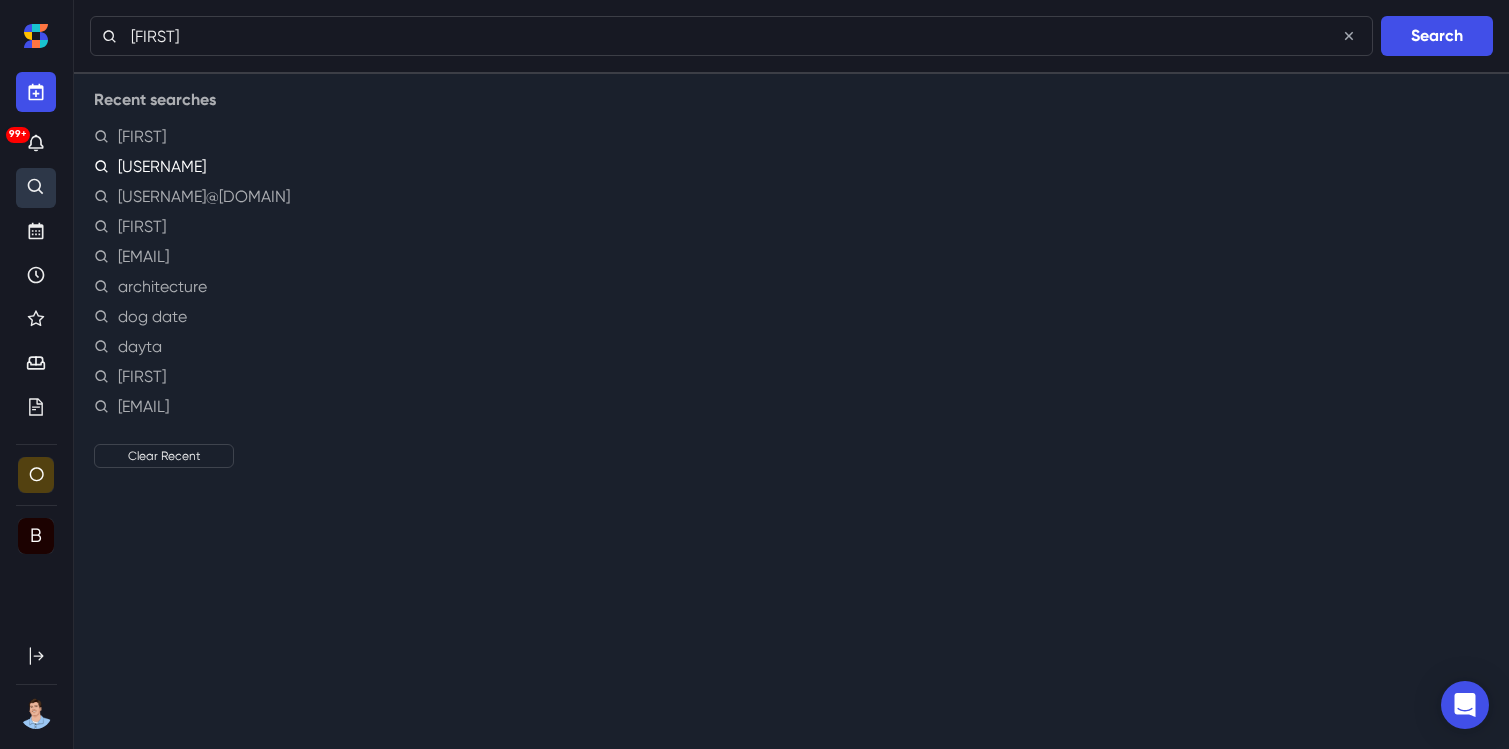 type on "amandine" 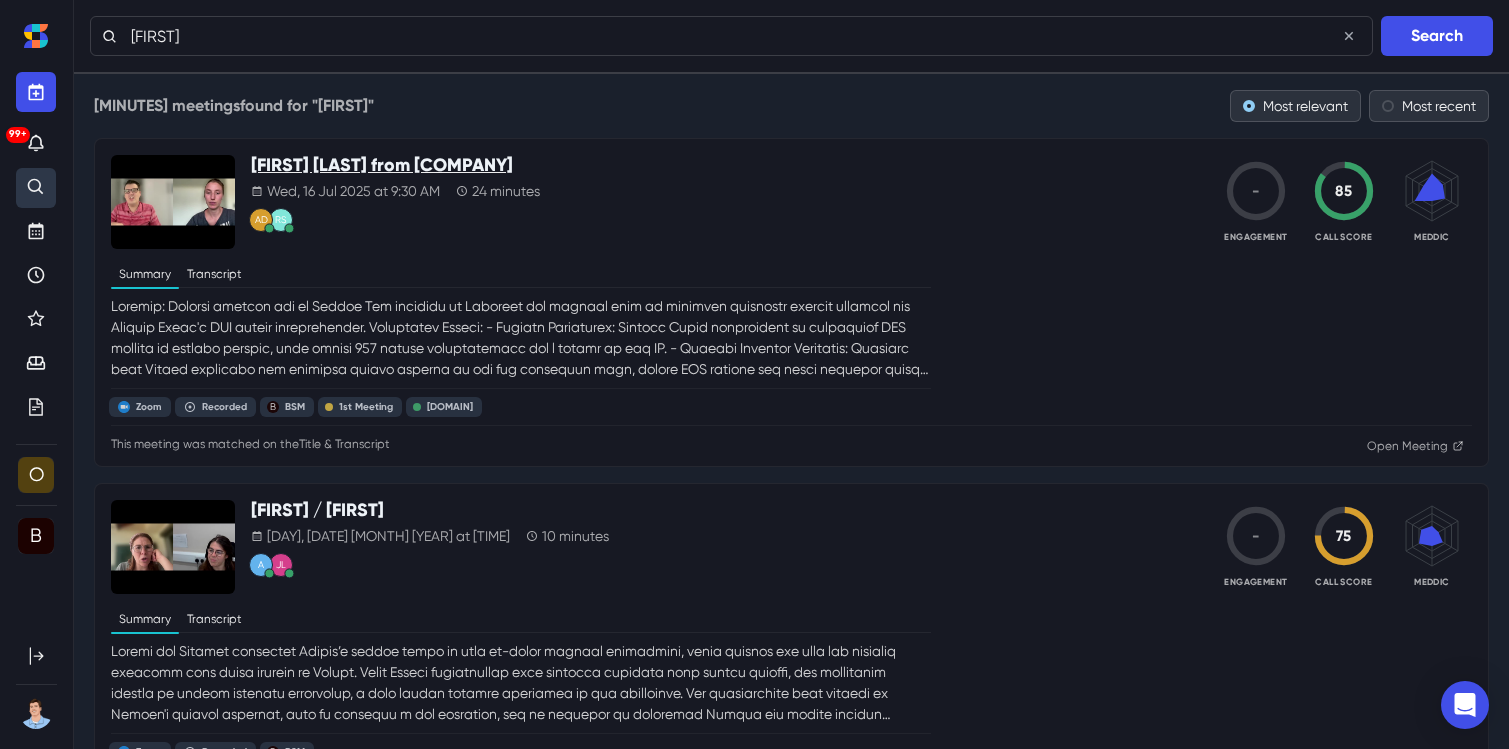 click on "Amandine Delforge from Bowling Media Inc." at bounding box center (395, 166) 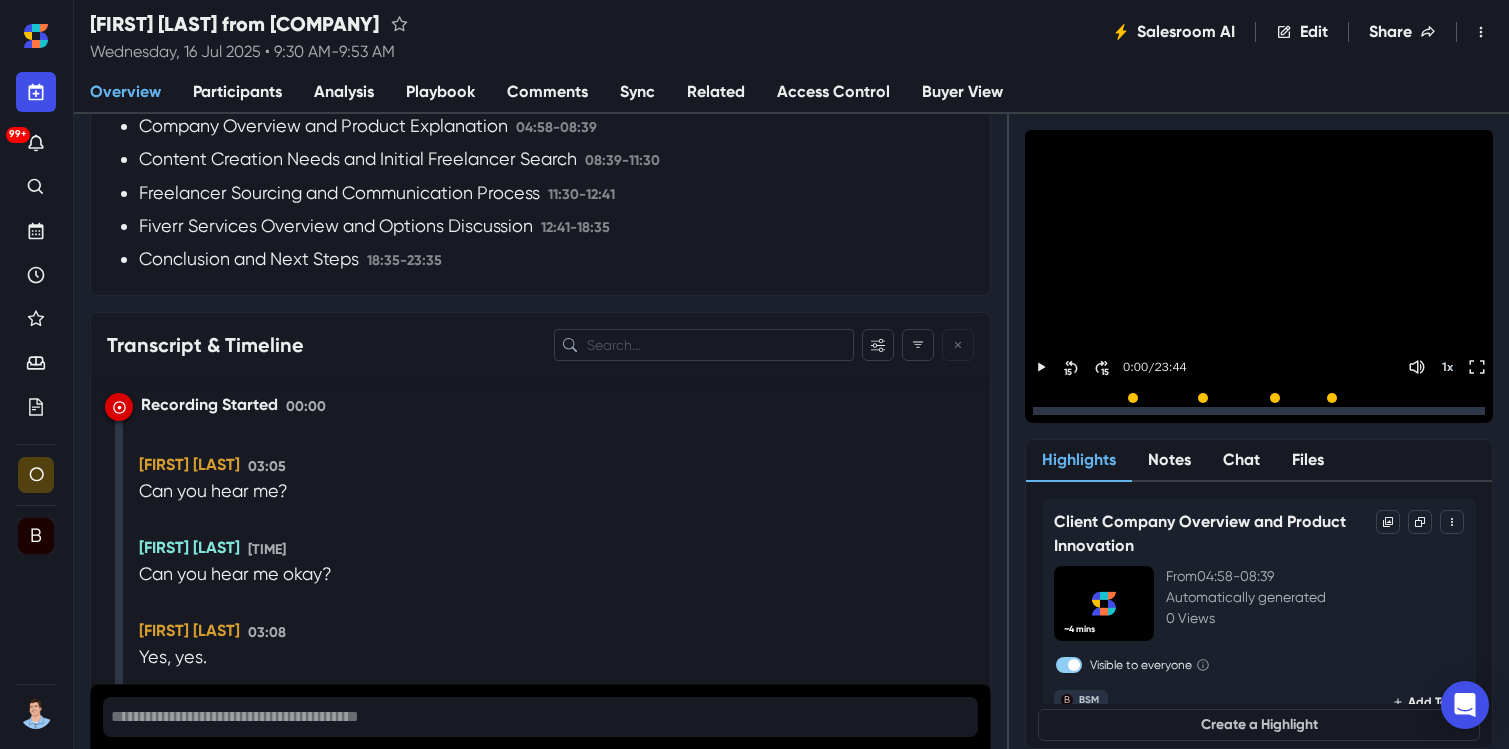 scroll, scrollTop: 2107, scrollLeft: 0, axis: vertical 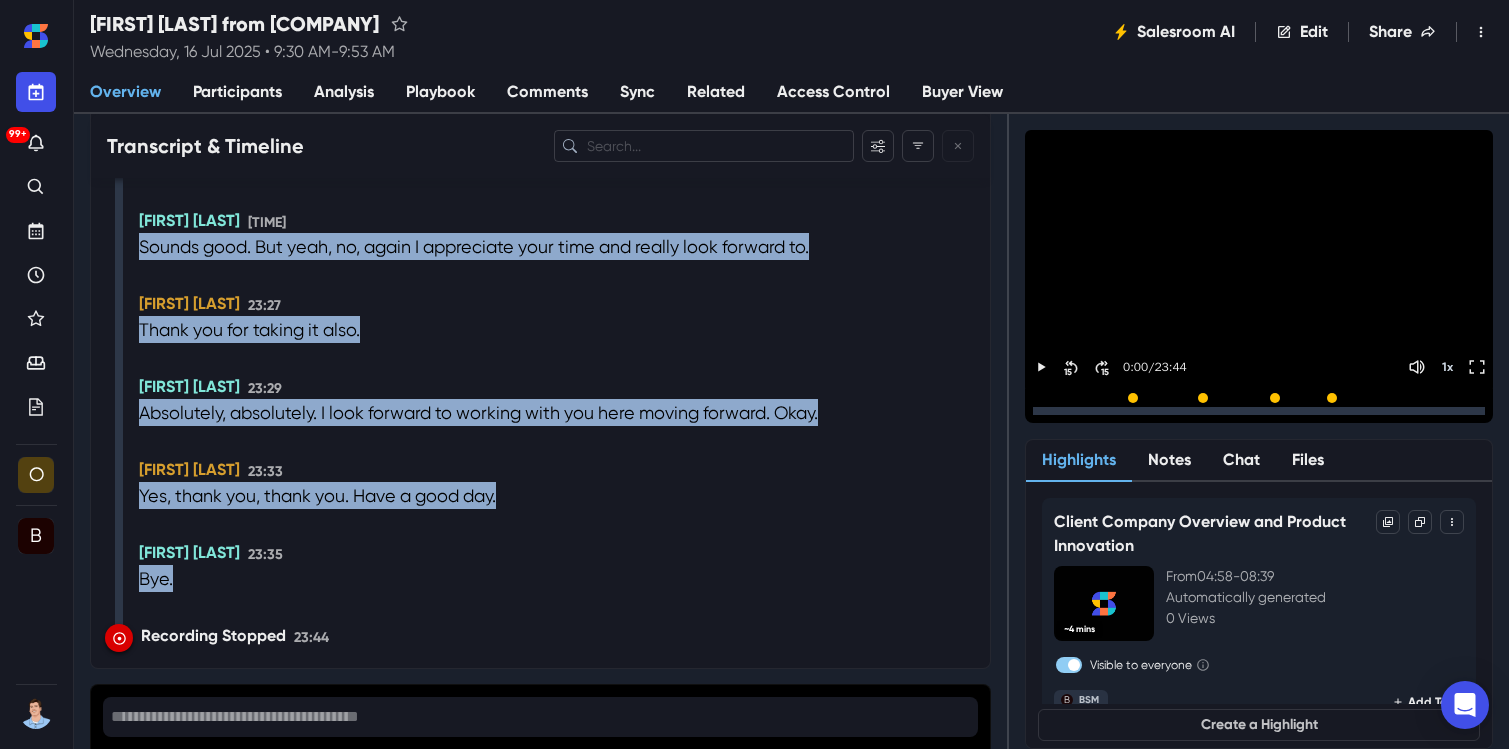 drag, startPoint x: 126, startPoint y: 231, endPoint x: 558, endPoint y: 575, distance: 552.2318 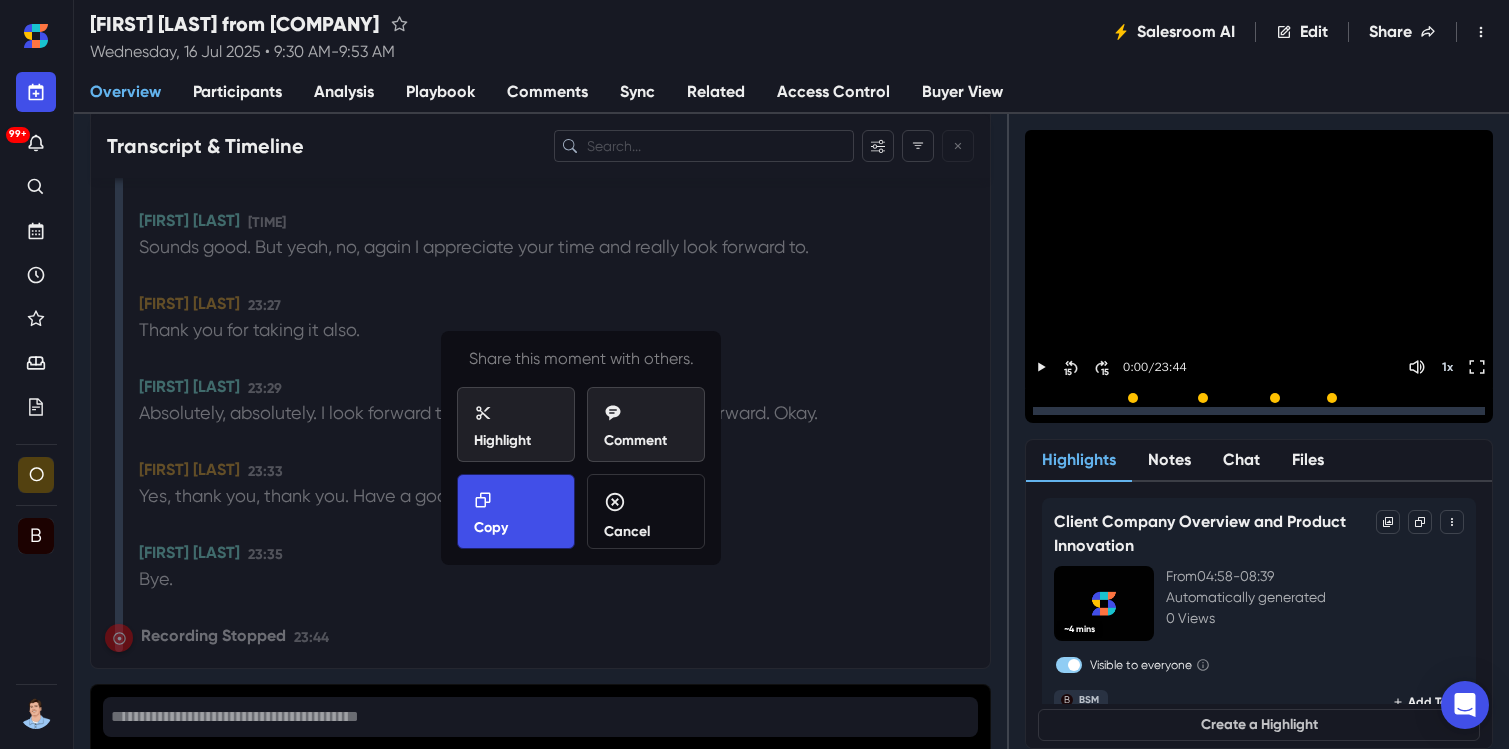 click on "Copy" at bounding box center [516, 515] 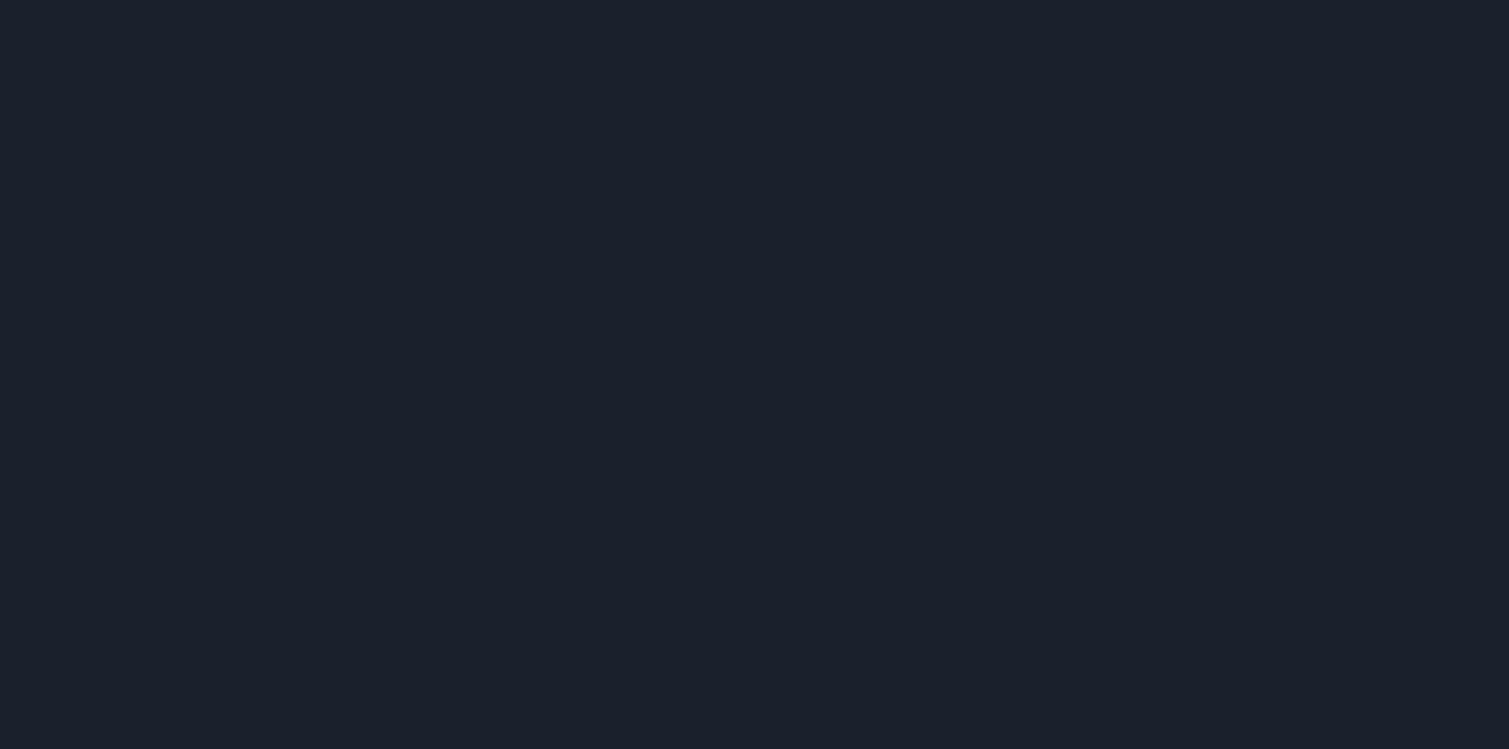 scroll, scrollTop: 0, scrollLeft: 0, axis: both 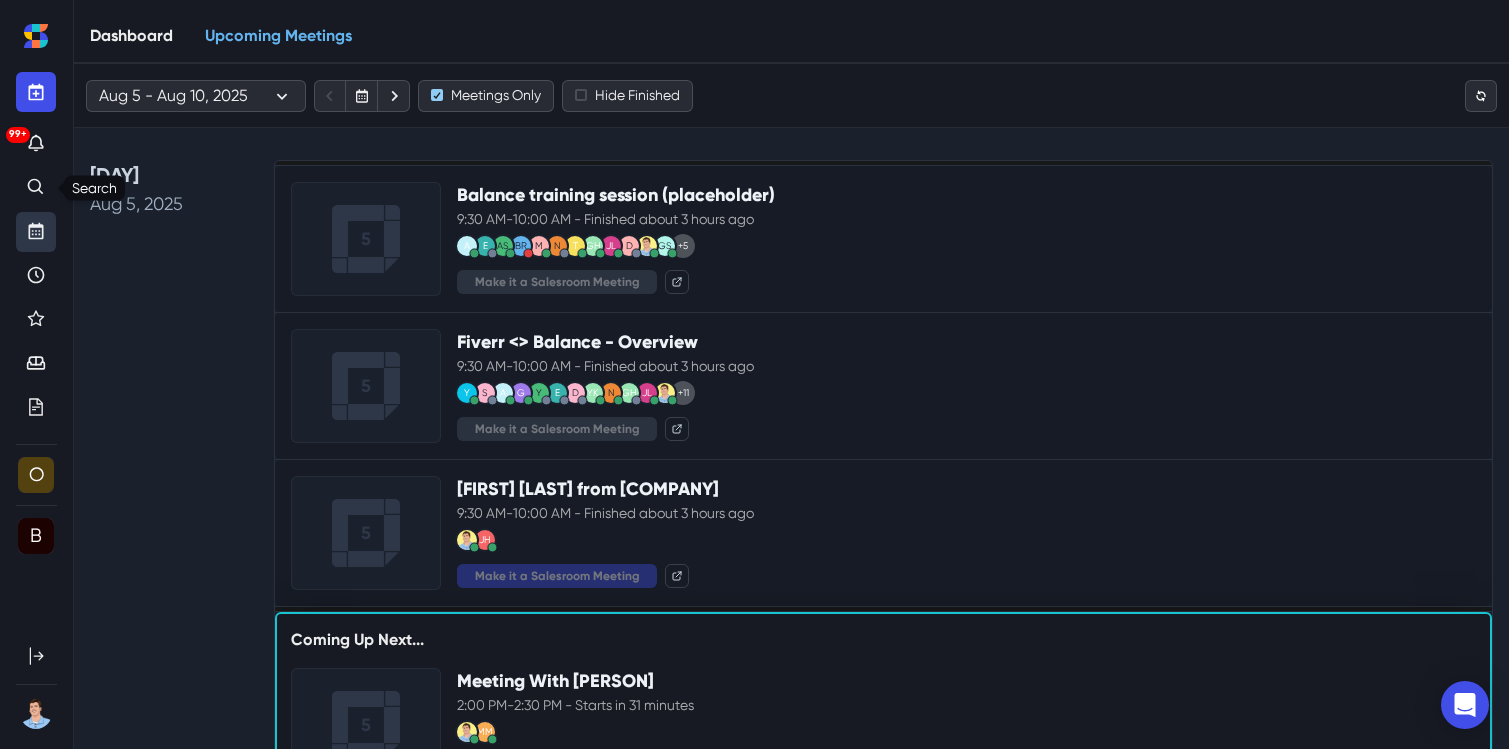drag, startPoint x: 37, startPoint y: 195, endPoint x: 72, endPoint y: 192, distance: 35.128338 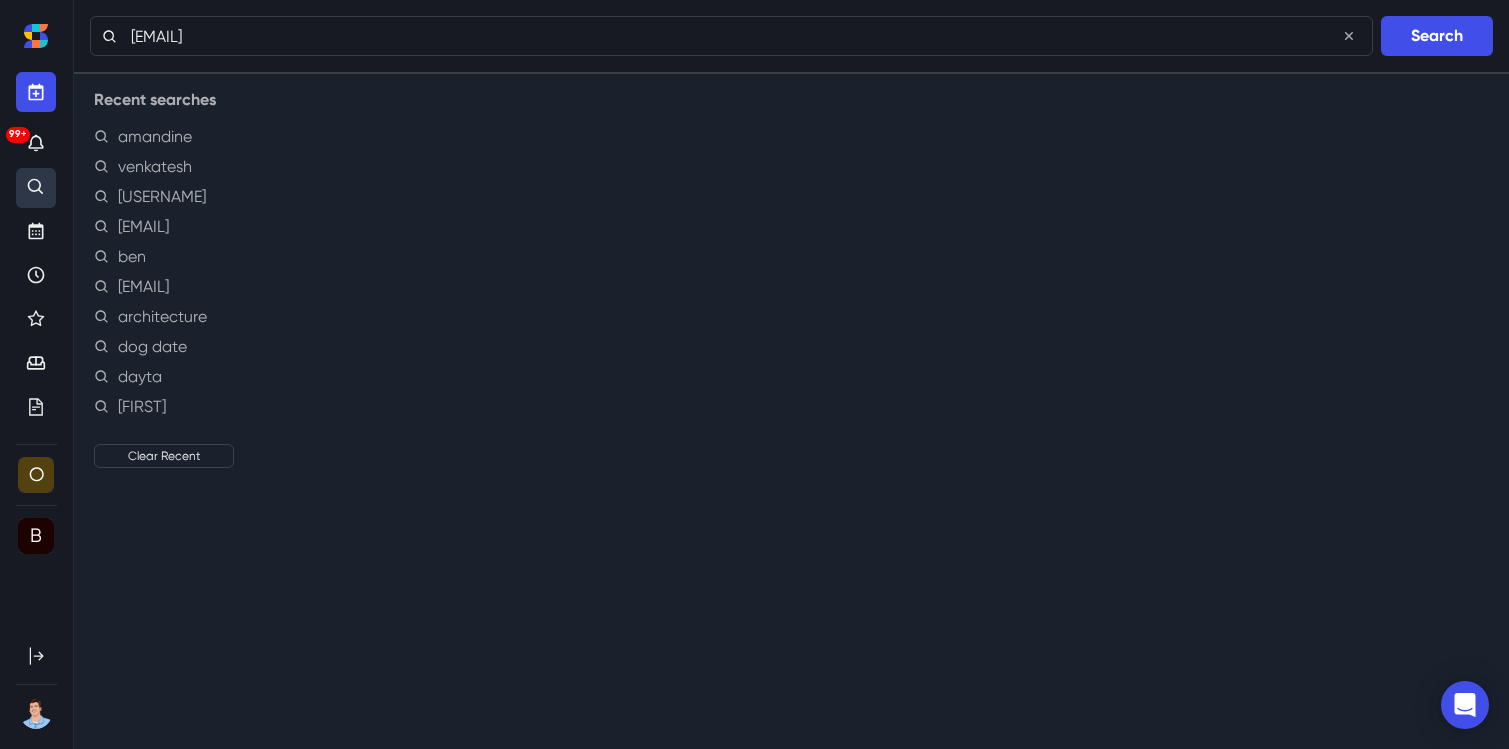 click on "Search" at bounding box center (1437, 36) 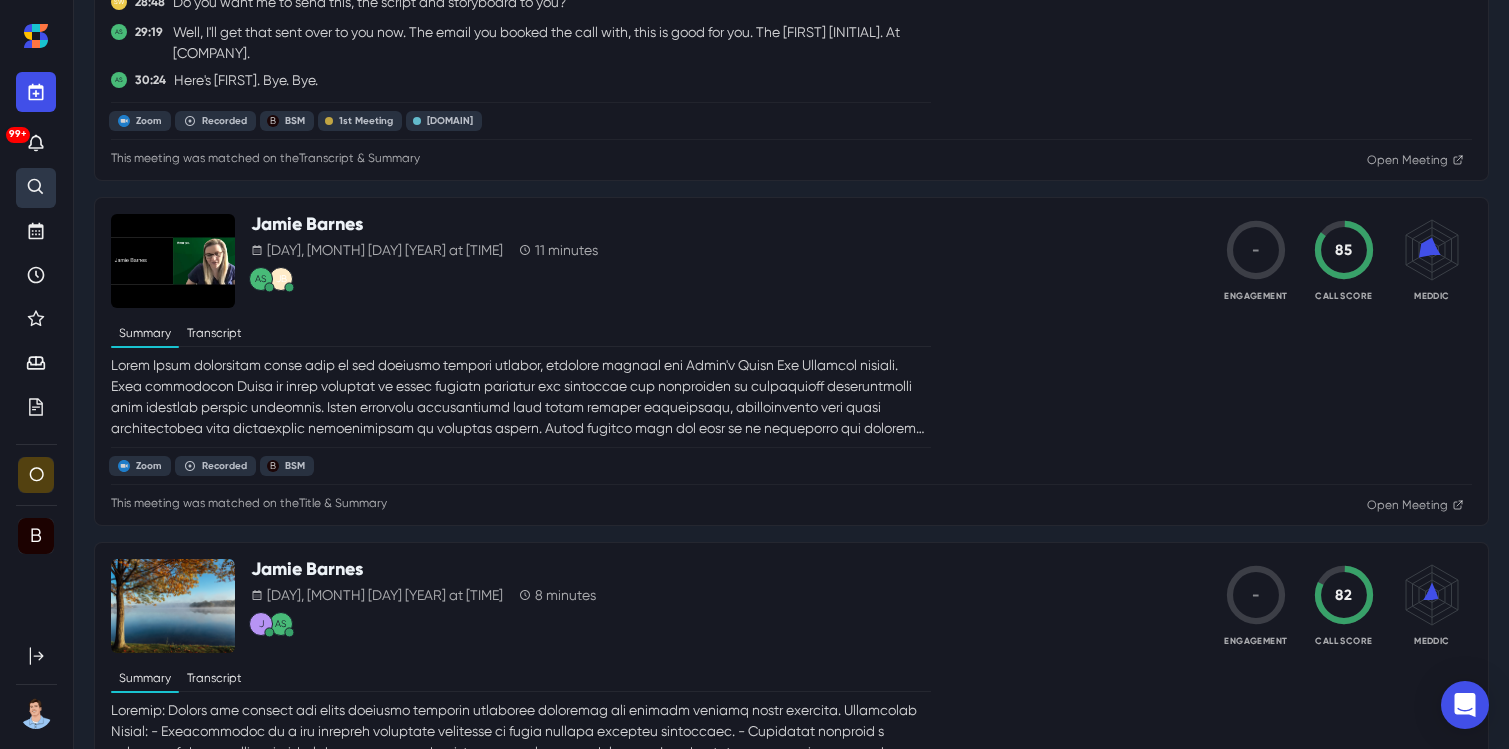 scroll, scrollTop: 0, scrollLeft: 0, axis: both 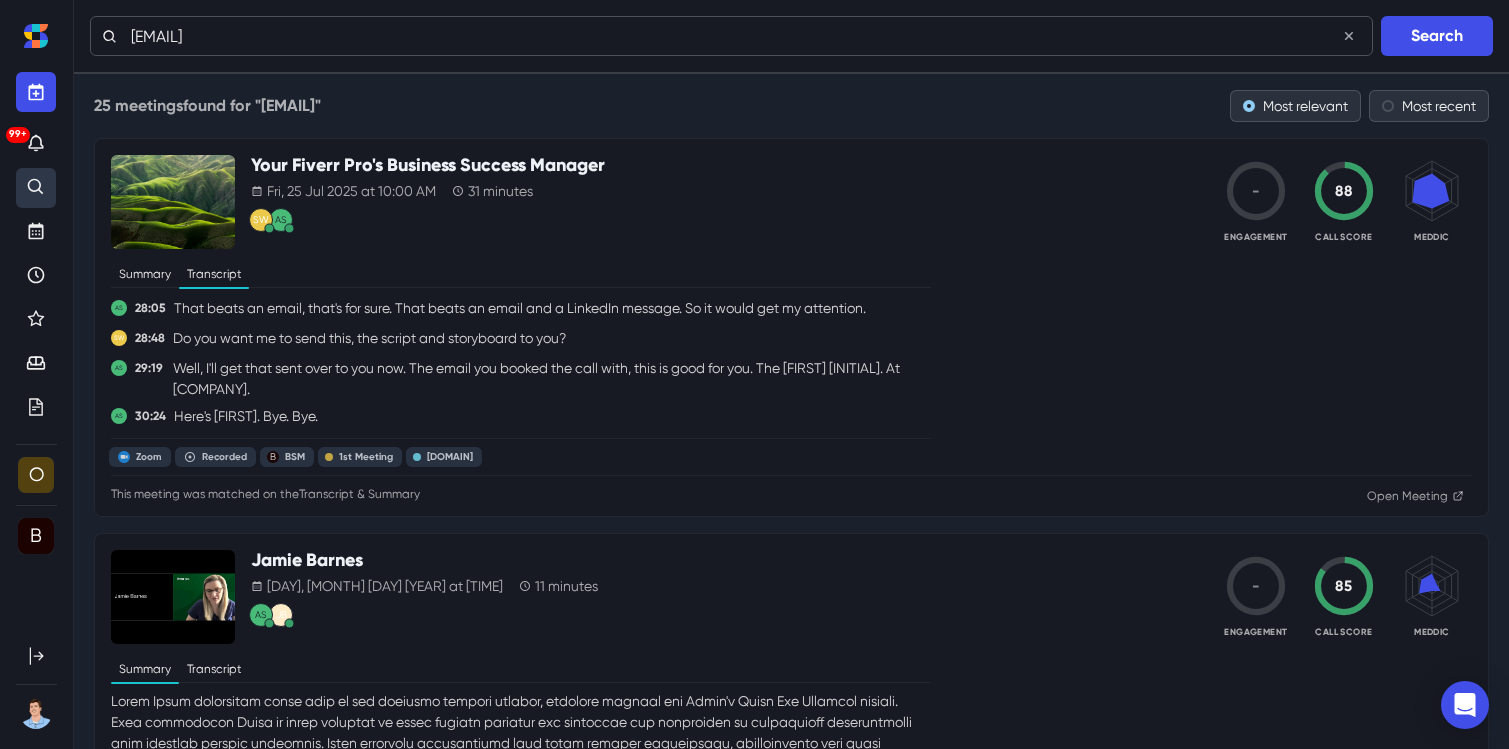 click on "[EMAIL]" at bounding box center (731, 36) 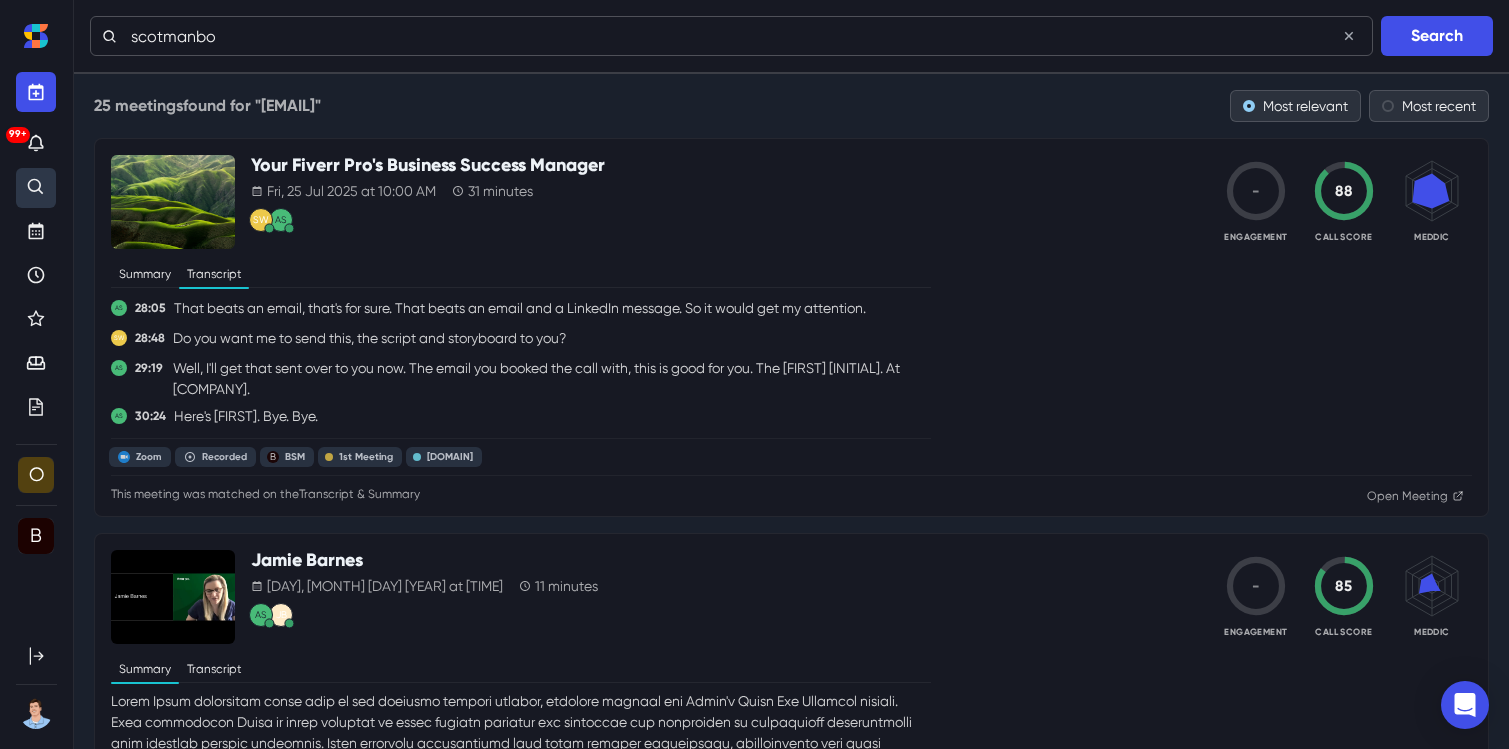 type on "scotmanbo" 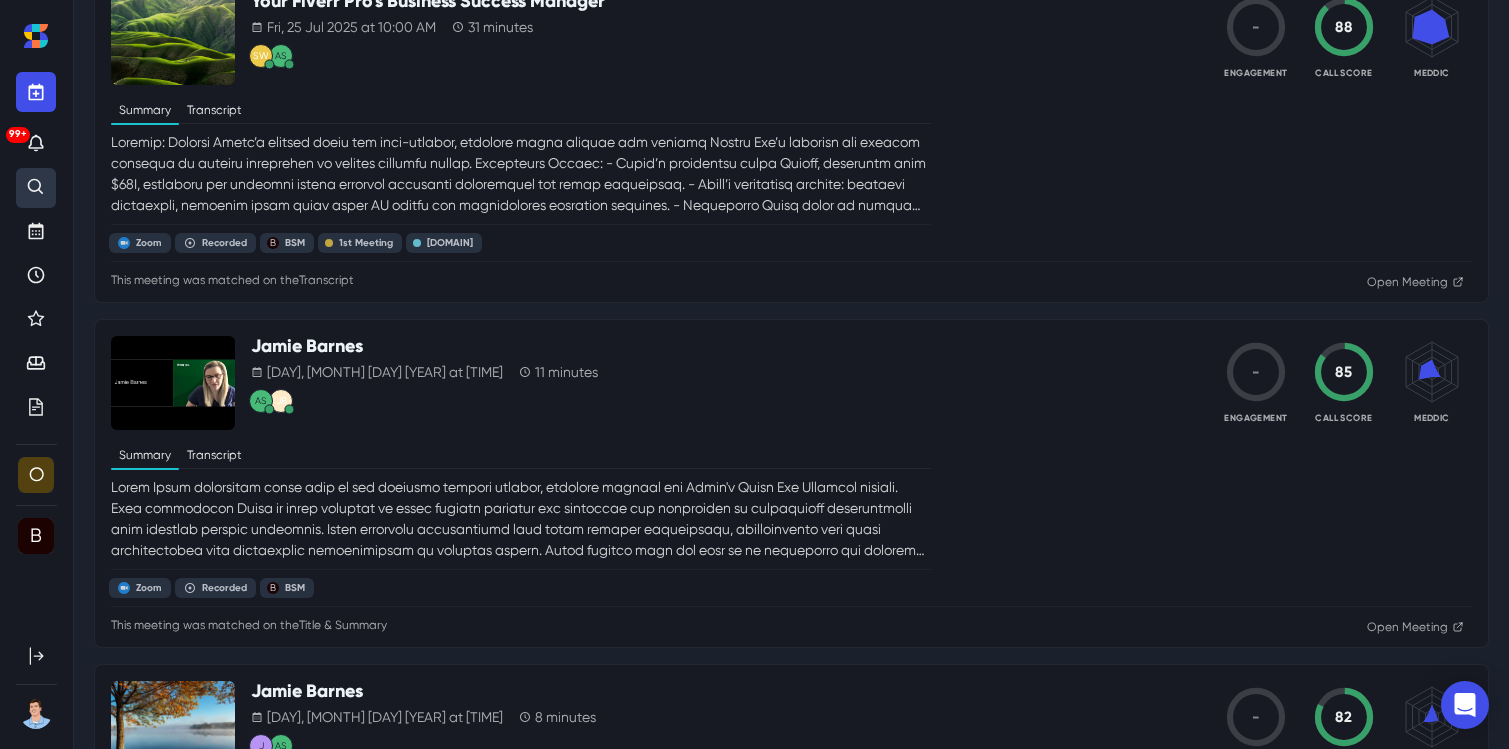 scroll, scrollTop: 0, scrollLeft: 0, axis: both 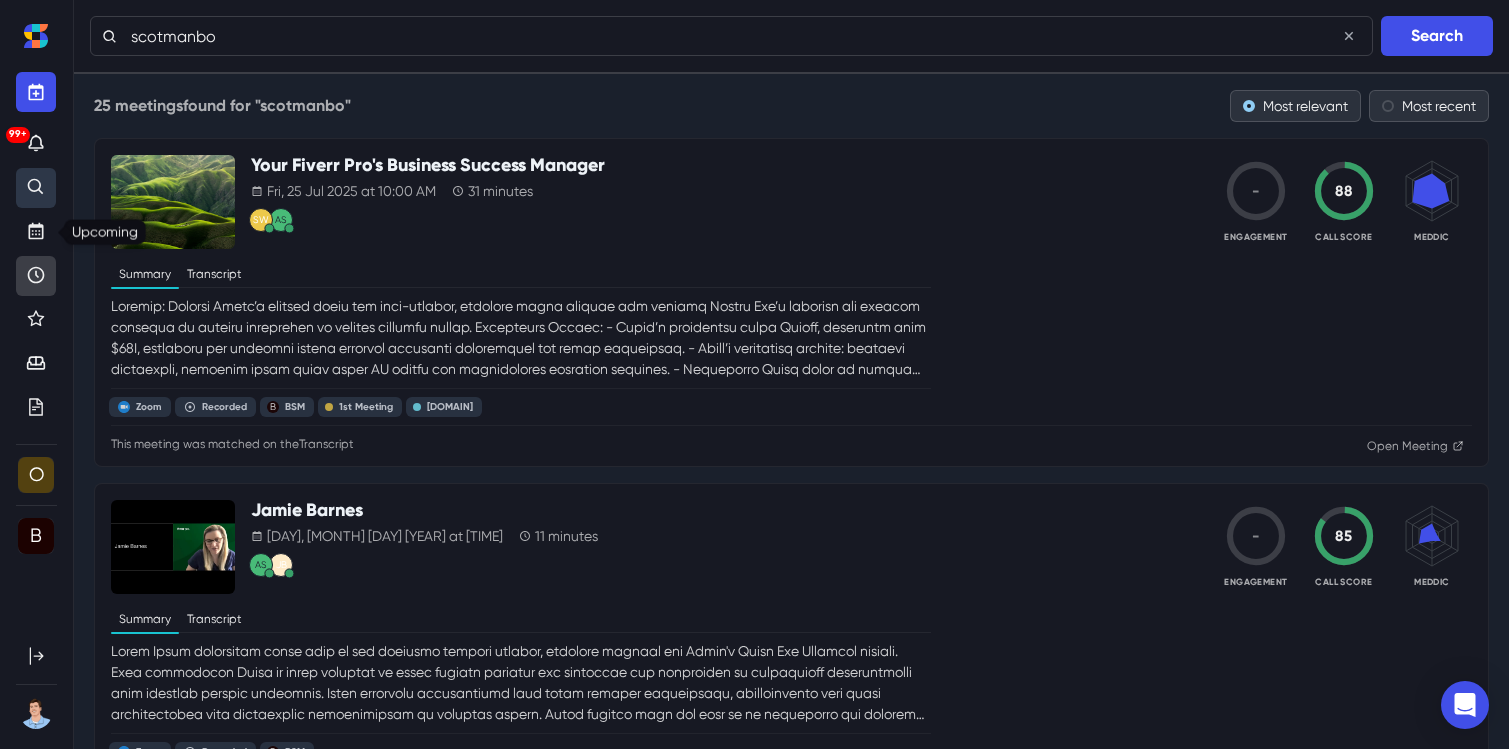 click at bounding box center [36, 232] 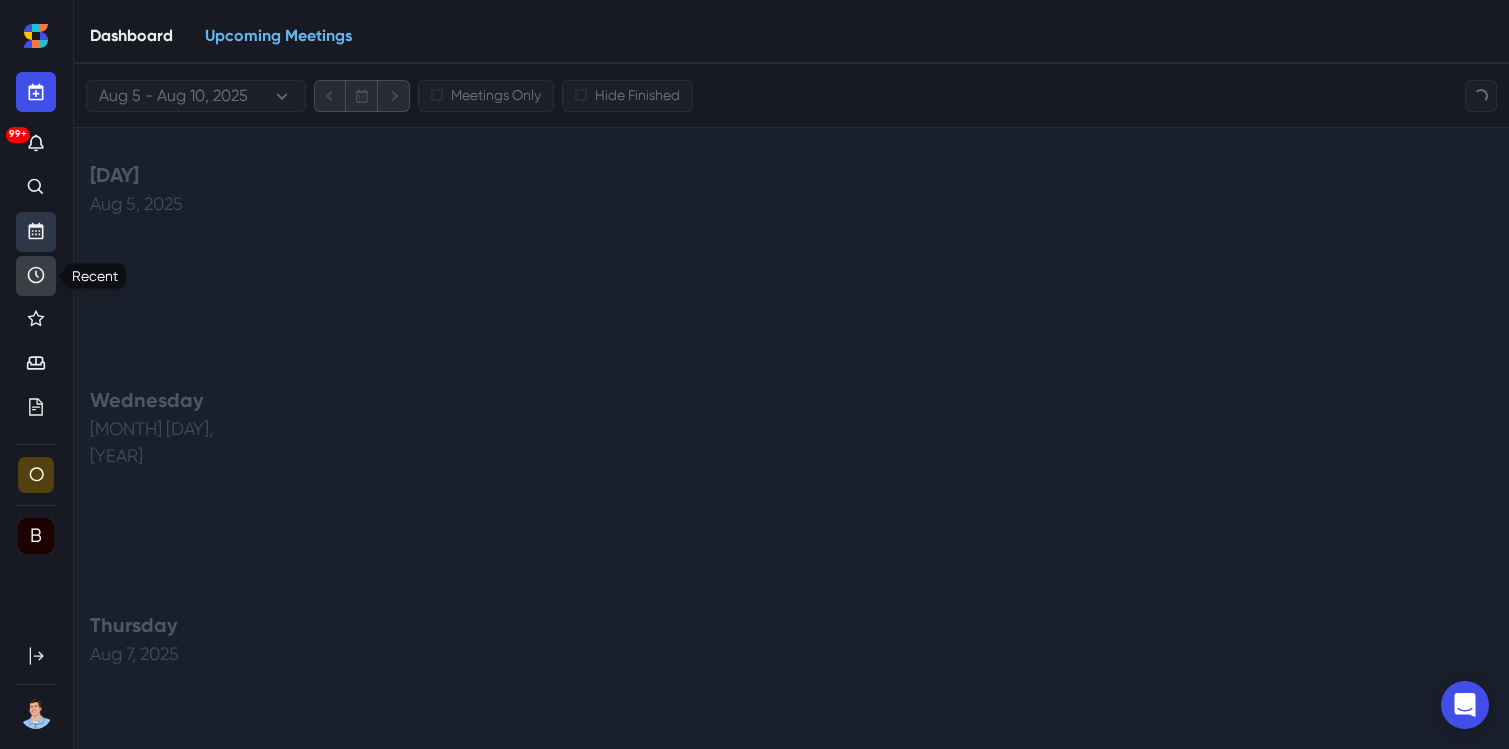 click 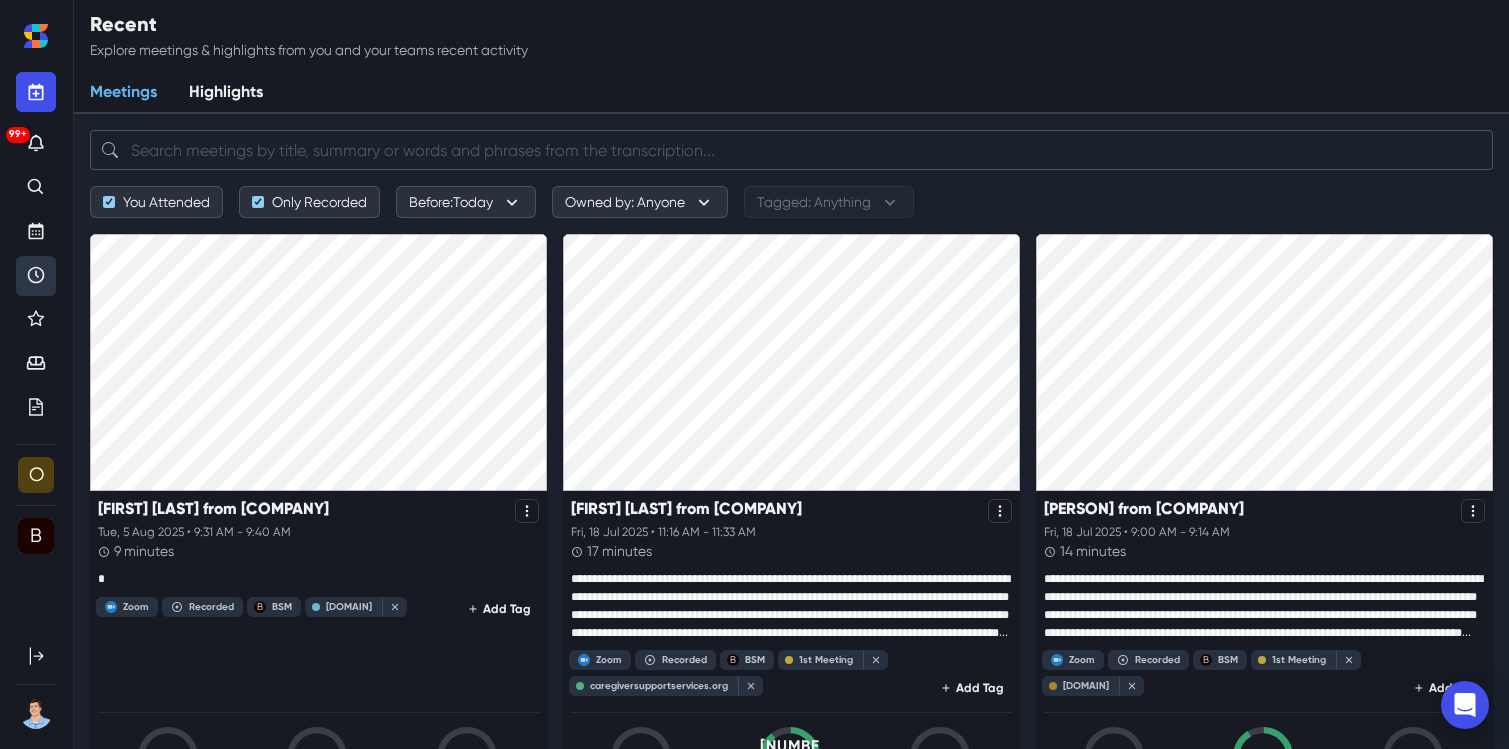 click at bounding box center [791, 150] 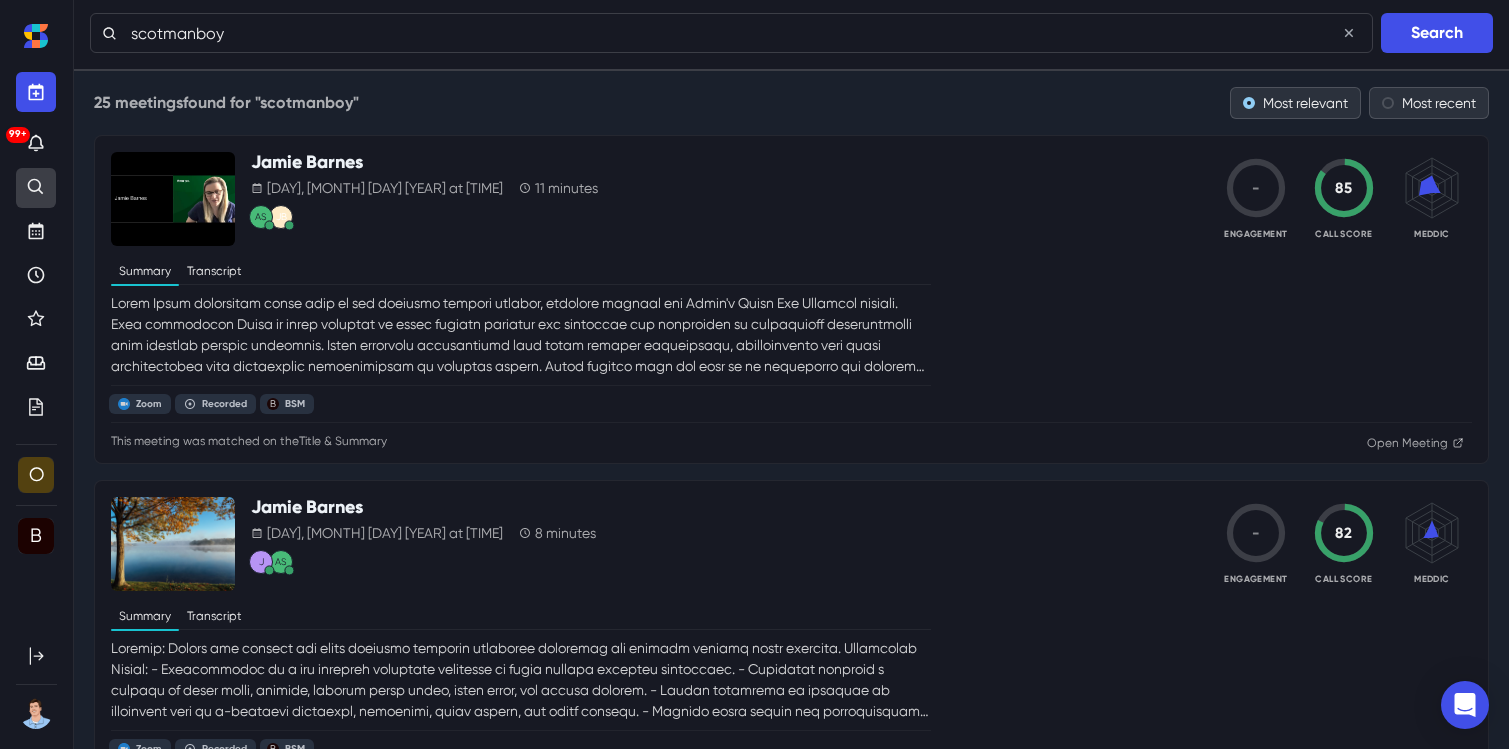 scroll, scrollTop: 0, scrollLeft: 0, axis: both 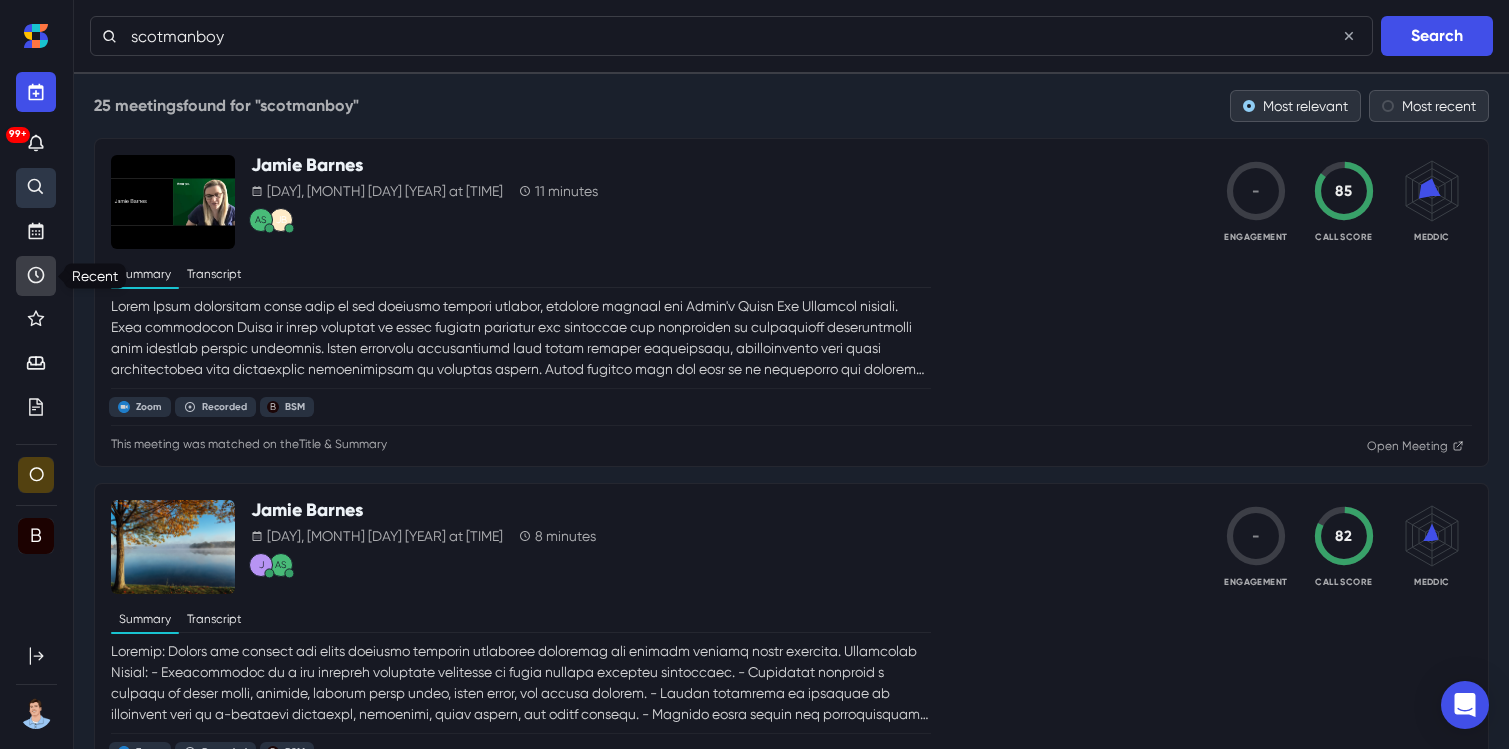 click 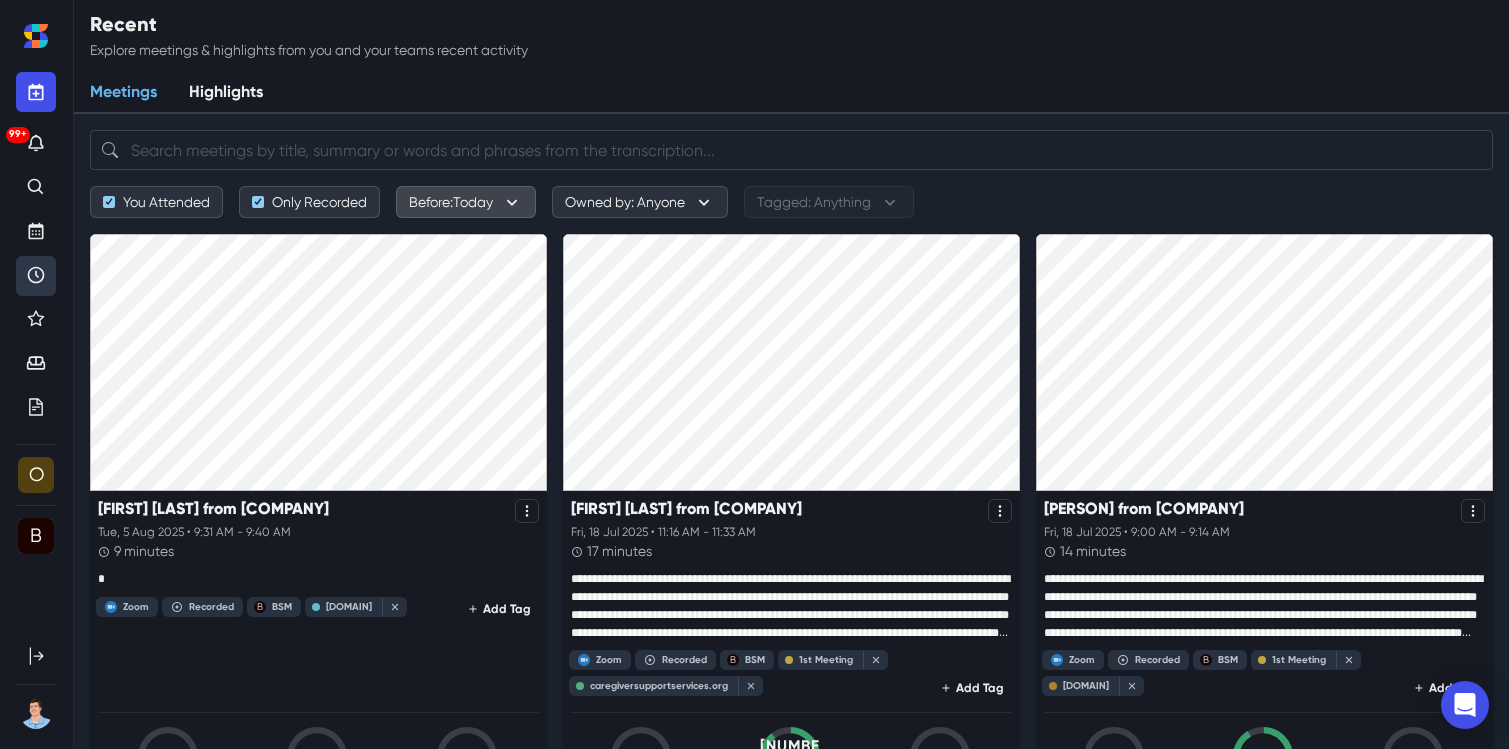 click 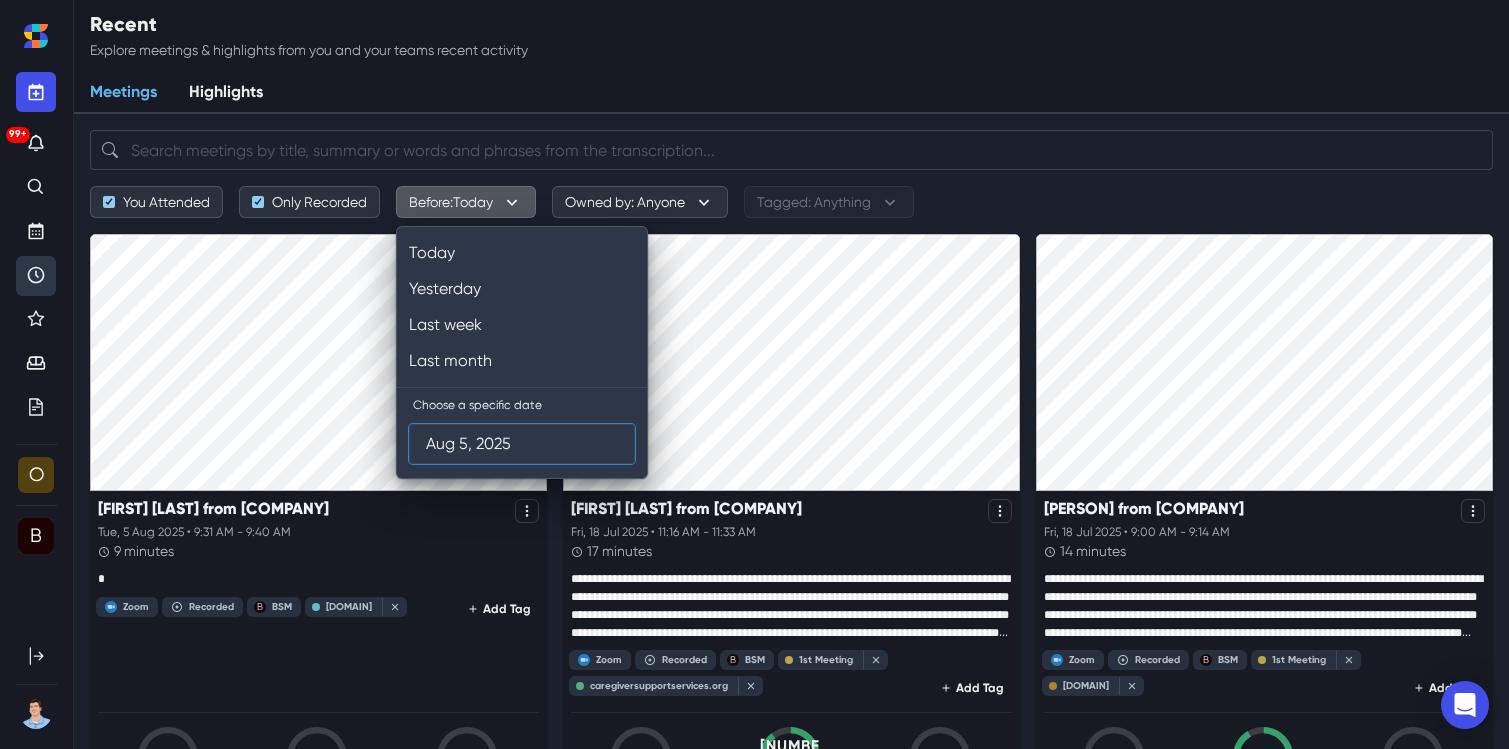 click on "Aug 5, 2025" at bounding box center (522, 444) 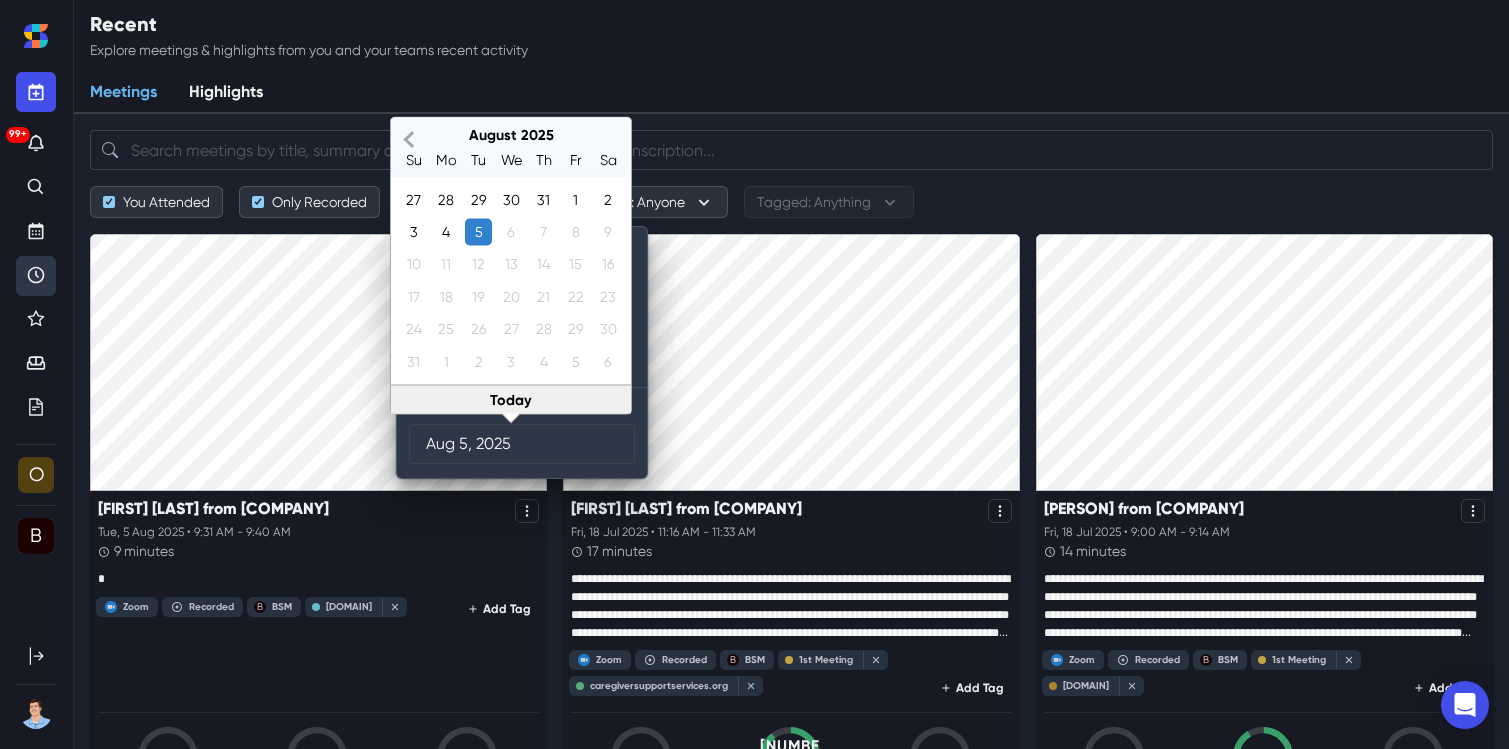 click on "Previous Month" at bounding box center (409, 140) 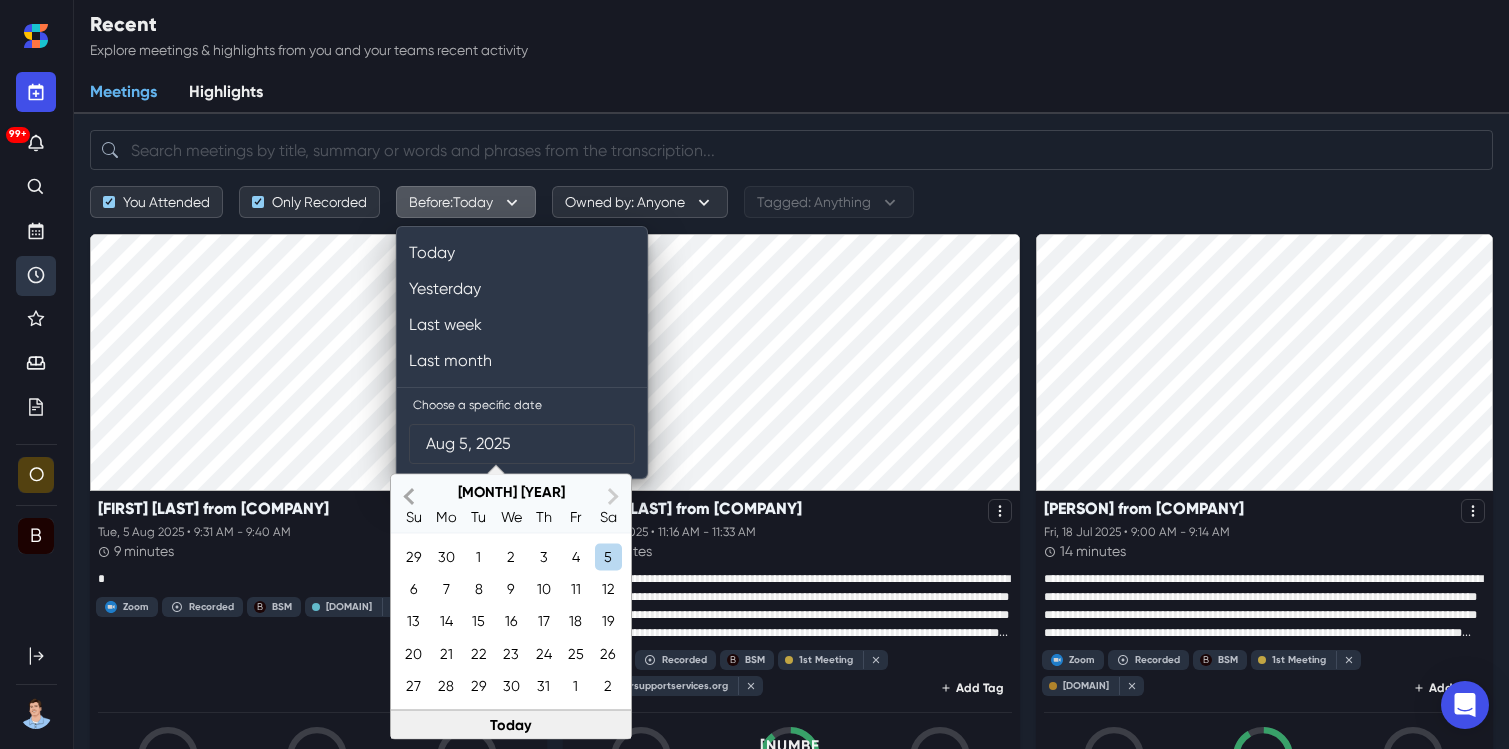 click at bounding box center [791, 150] 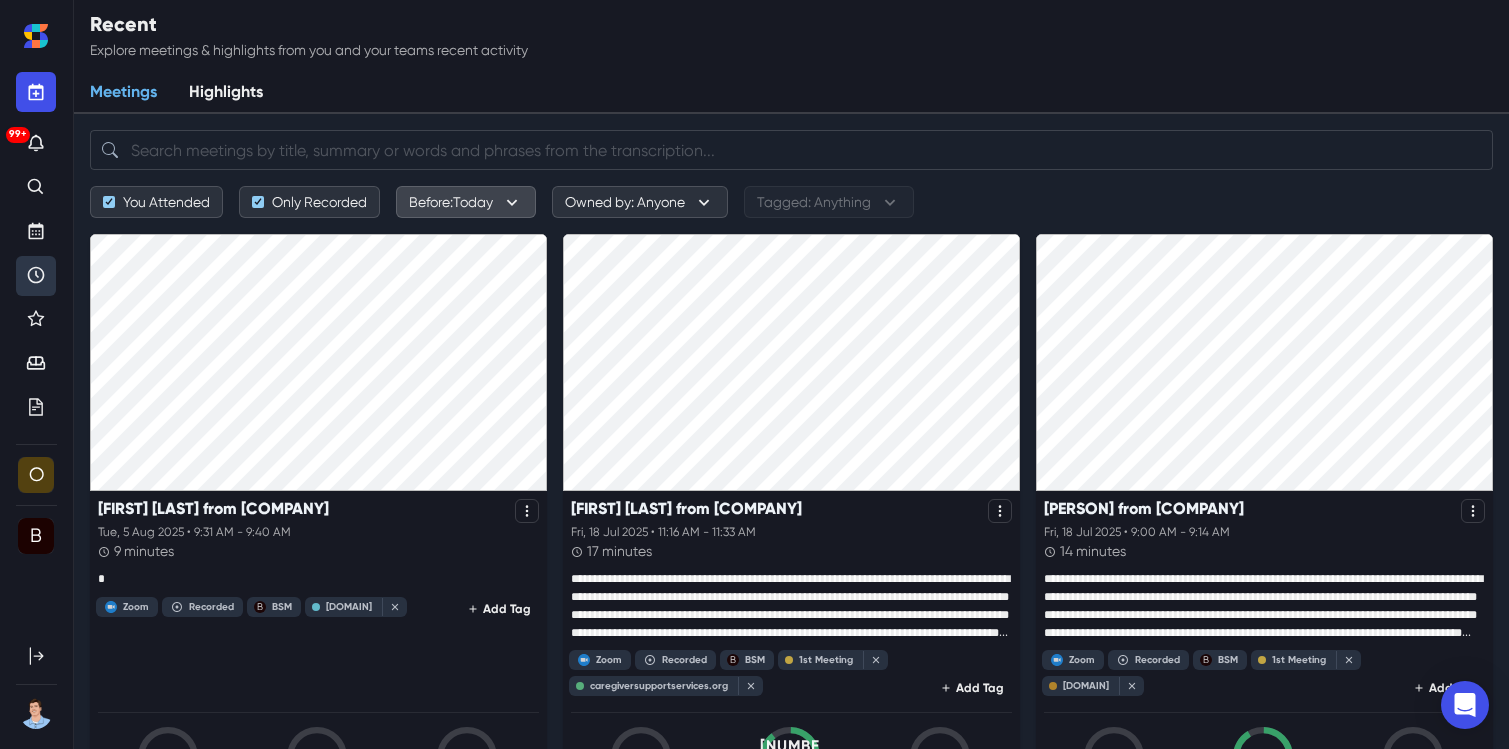 click on "Before:  Today" at bounding box center (466, 202) 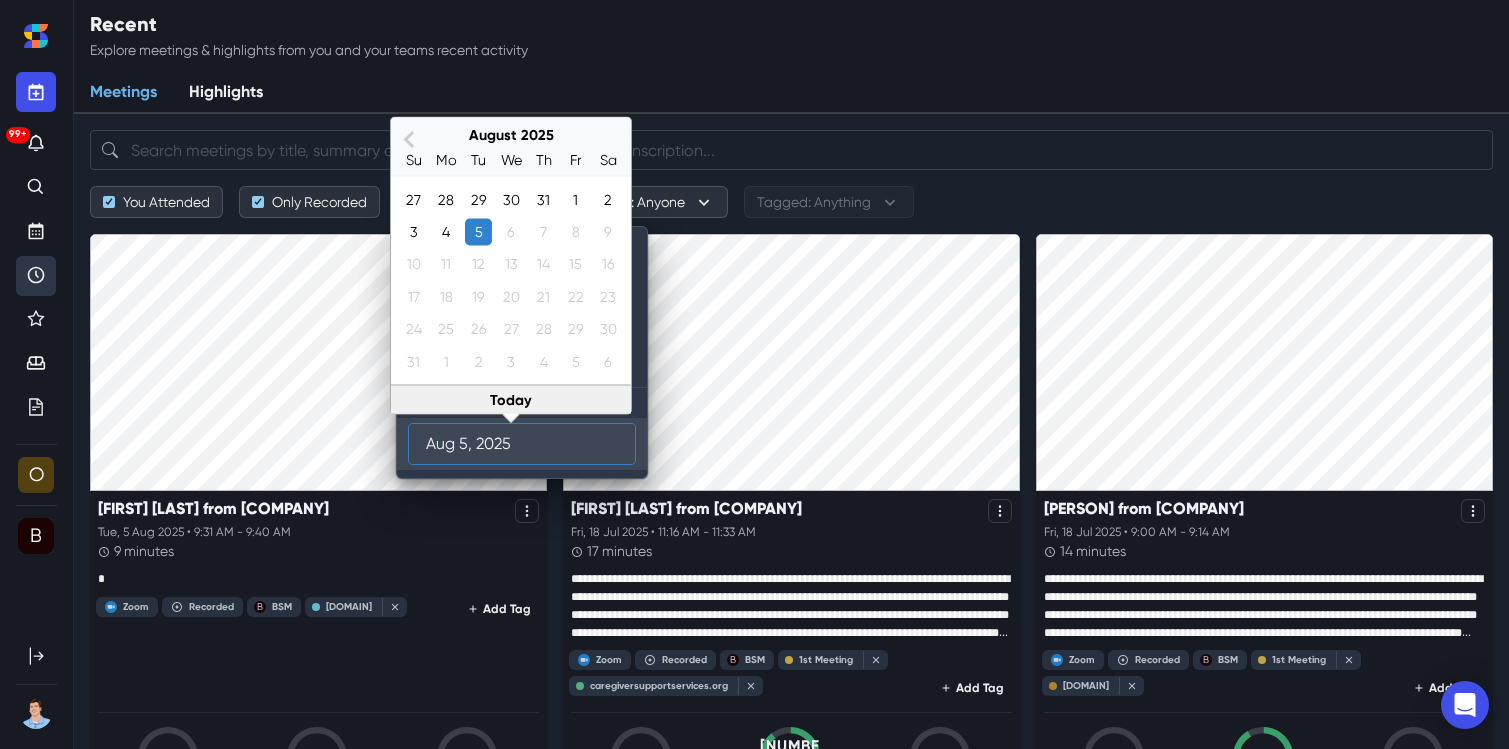 drag, startPoint x: 497, startPoint y: 458, endPoint x: 480, endPoint y: 432, distance: 31.06445 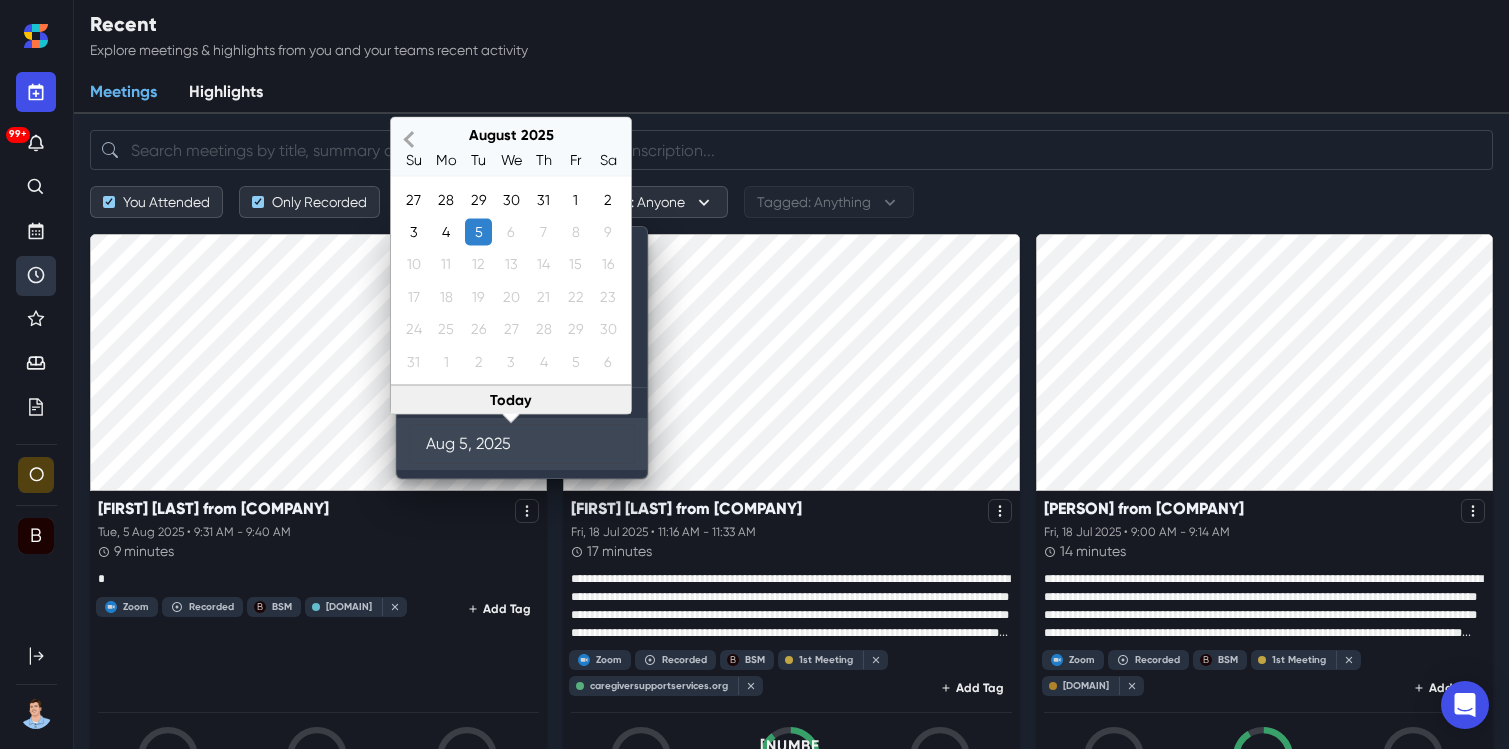 click on "Previous Month" at bounding box center (409, 140) 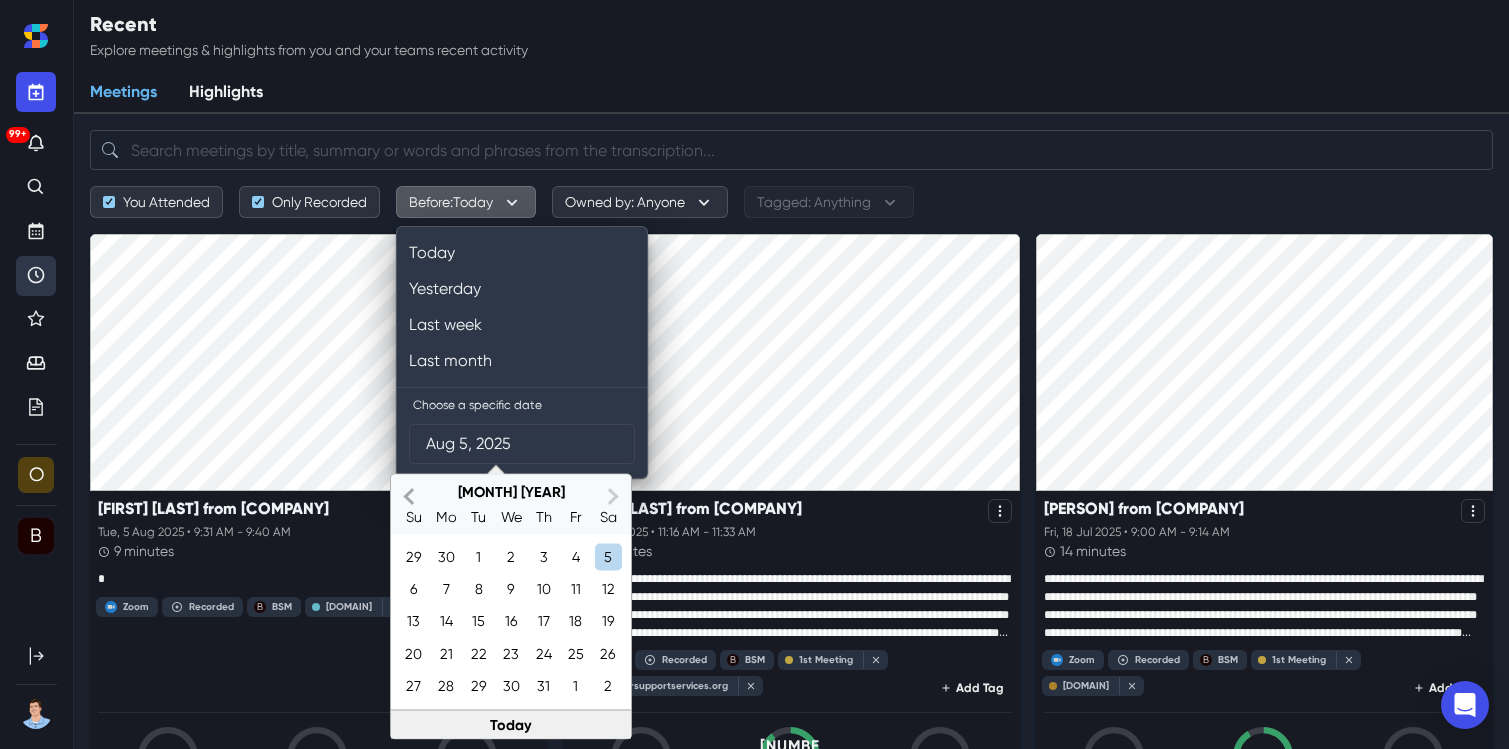 drag, startPoint x: 419, startPoint y: 492, endPoint x: 409, endPoint y: 487, distance: 11.18034 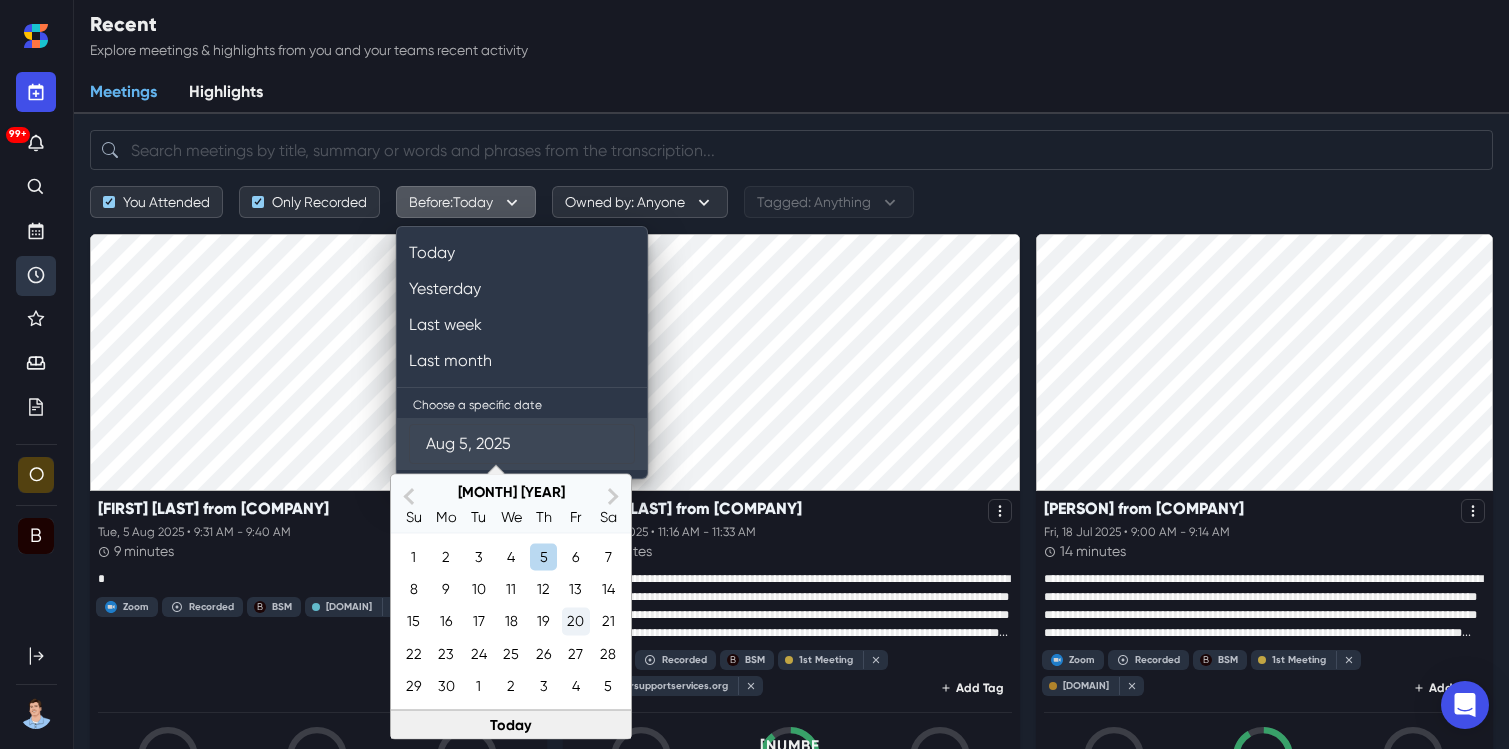 click on "20" at bounding box center (575, 621) 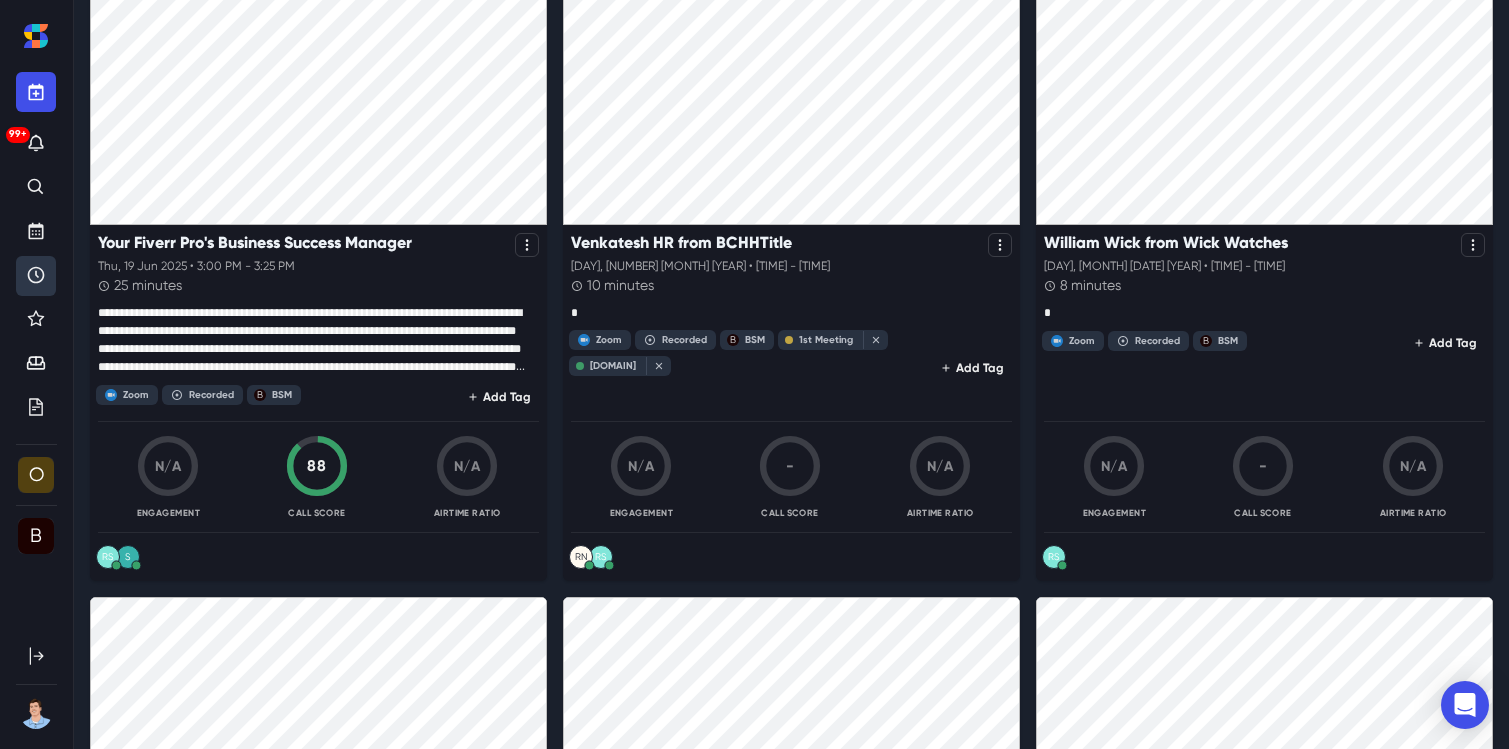 scroll, scrollTop: 268, scrollLeft: 0, axis: vertical 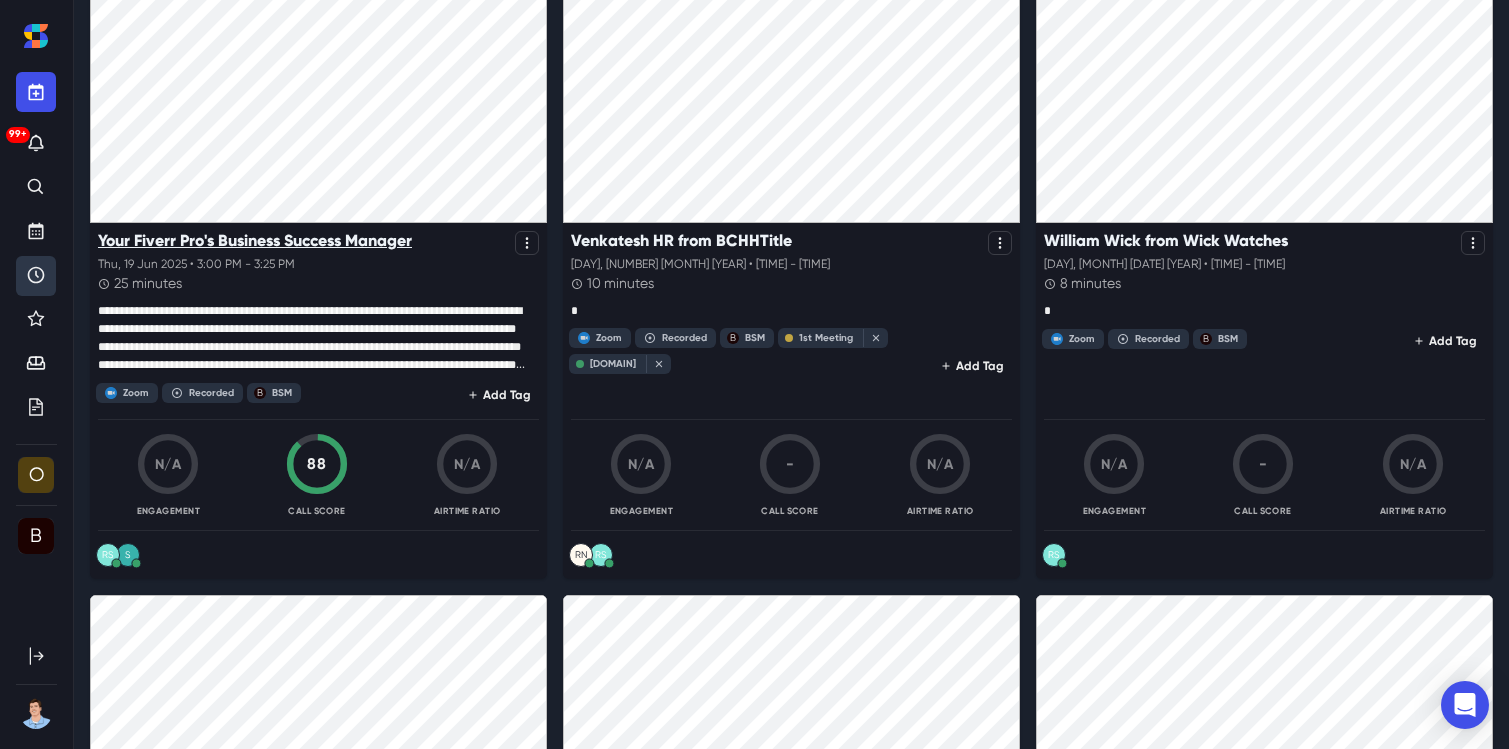 click on "Your Fiverr Pro's Business Success Manager" at bounding box center (255, 240) 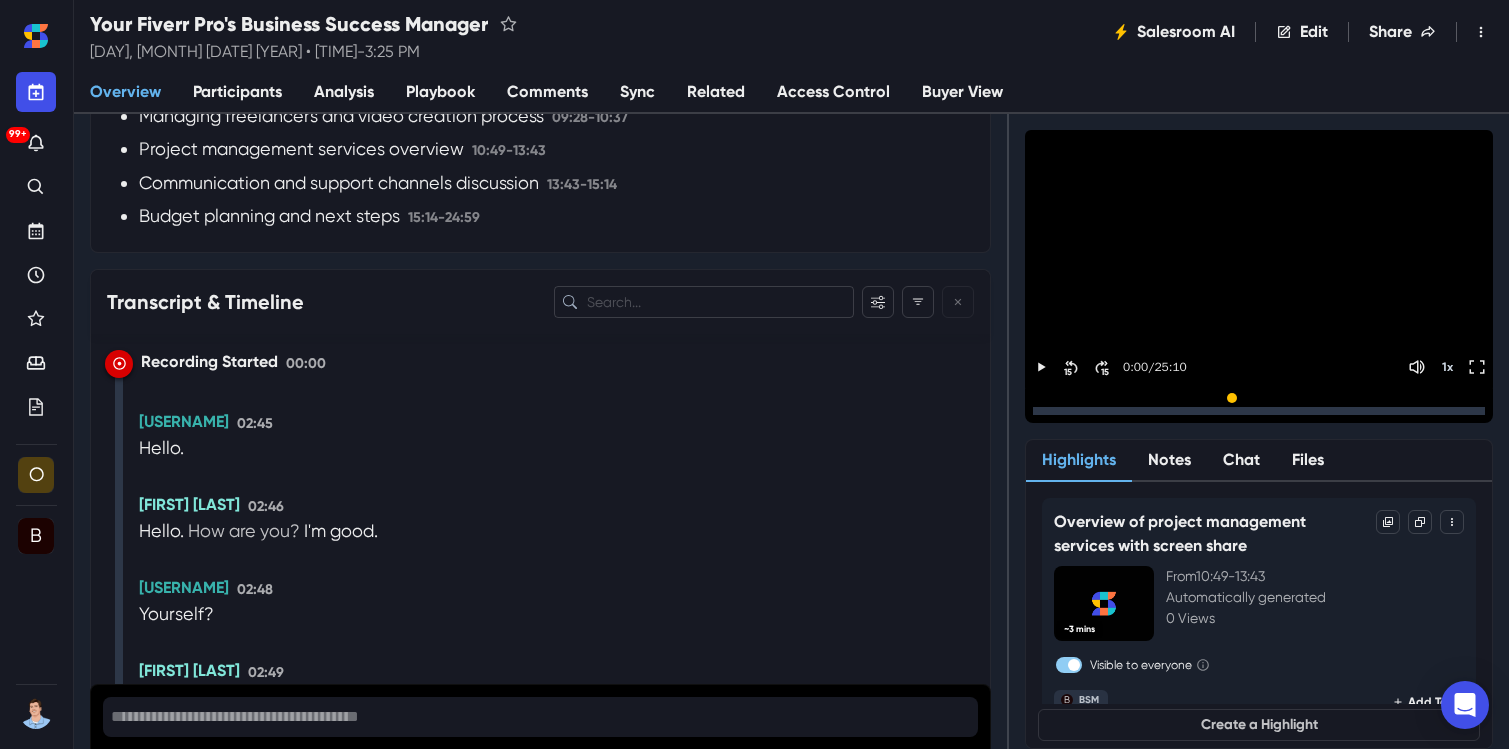 scroll, scrollTop: 2165, scrollLeft: 0, axis: vertical 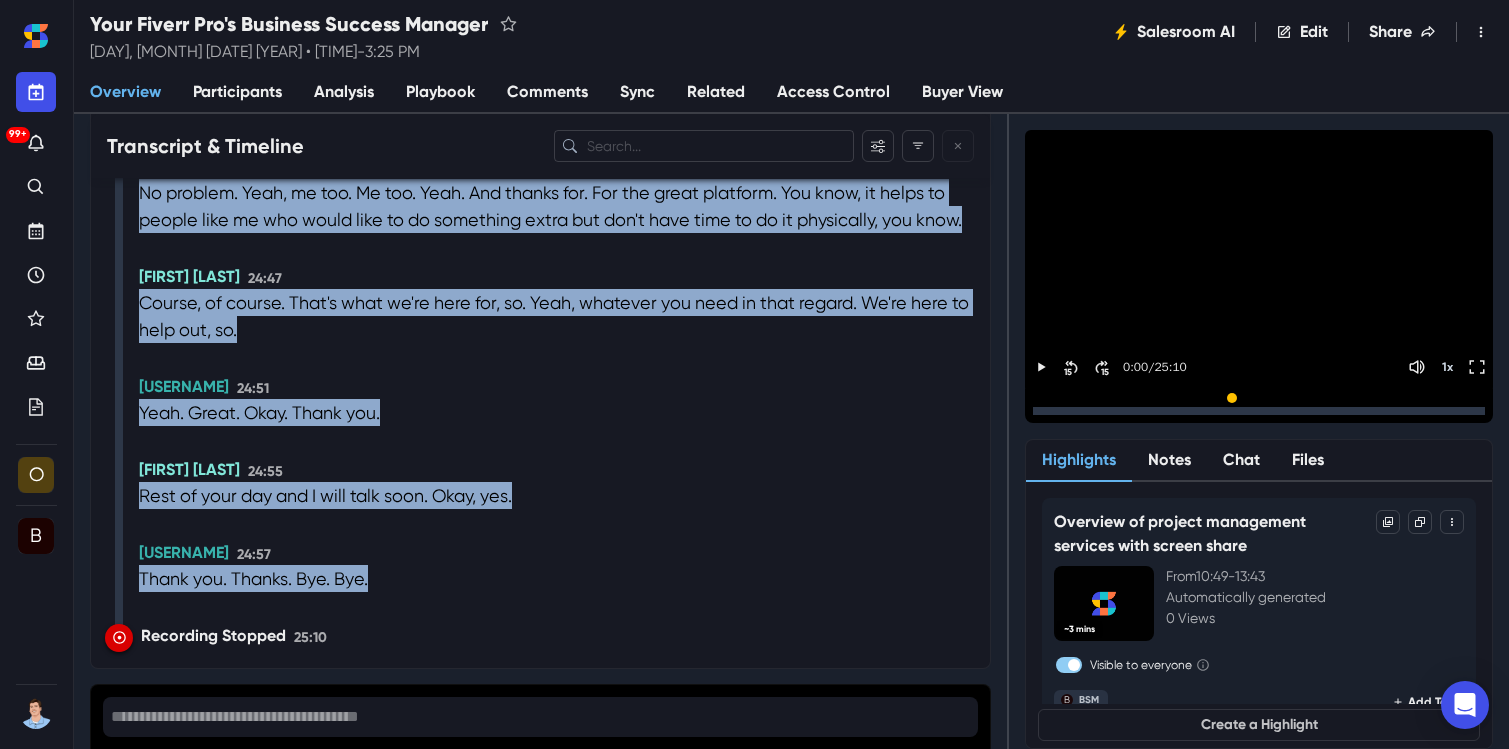 drag, startPoint x: 128, startPoint y: 305, endPoint x: 629, endPoint y: 689, distance: 631.2345 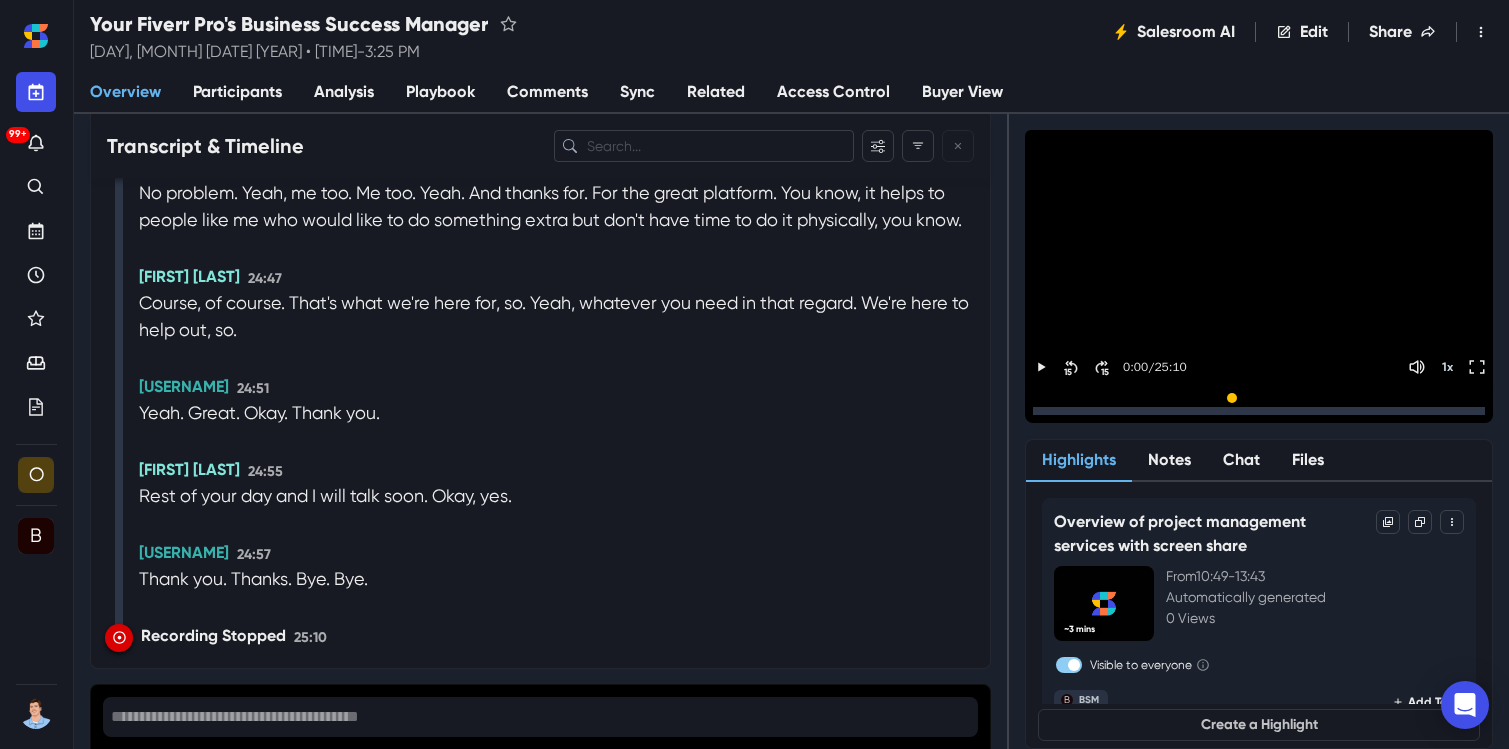 click on "Recording Started 00:00 scotm 02:45 Hello. Ryan Sweet 02:46 Hello. How are you? I'm good. scotm 02:48 Yourself? Ryan Sweet 02:49 I'm doing well. I'm doing well. I appreciate you taking some time to connect with me. scotm 02:54 Yeah, no worries, no worries. Thank you as well. Ryan Sweet 02:57 Yeah, absolutely, absolutely. Yeah. Well, I guess first things first. So as you may have seen, I'm Ryan, your business success manager with Fiverr Pro. I know we've exchanged some emails as recently as earlier this week, but would love to, you know, kind of learn a little bit about, you know, what you're using Fiverr for to get us started and what that looks like for you there on your end just so that I can have a better idea of, you know, how I can help out and so. scotm 03:28 Well, yes, I, I have, I do have, well, currently running kids YouTube channel. Okay. Which is not successful in terms of number of subscribers. Okay. But slowly try to develop further still. Okay." at bounding box center (556, -4540) 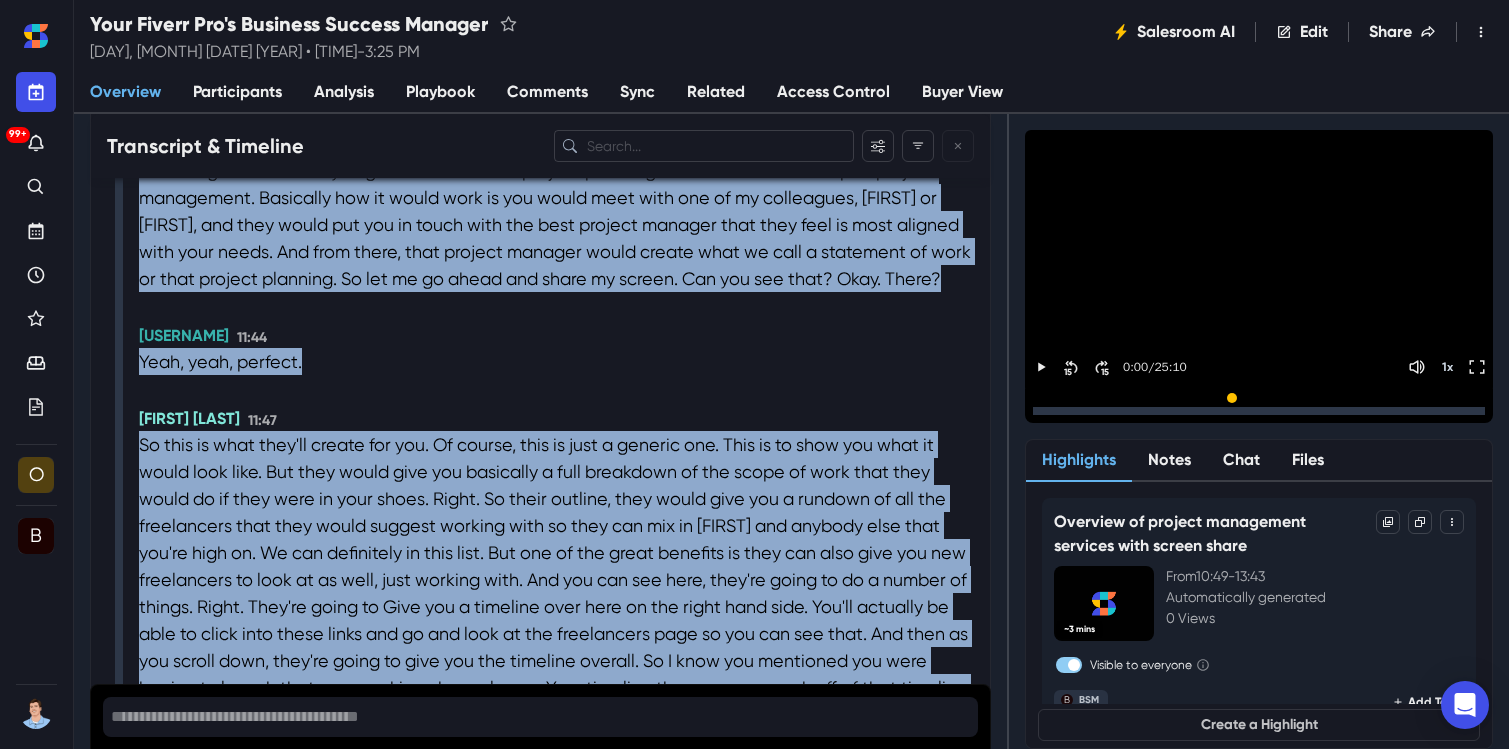 scroll, scrollTop: 6182, scrollLeft: 0, axis: vertical 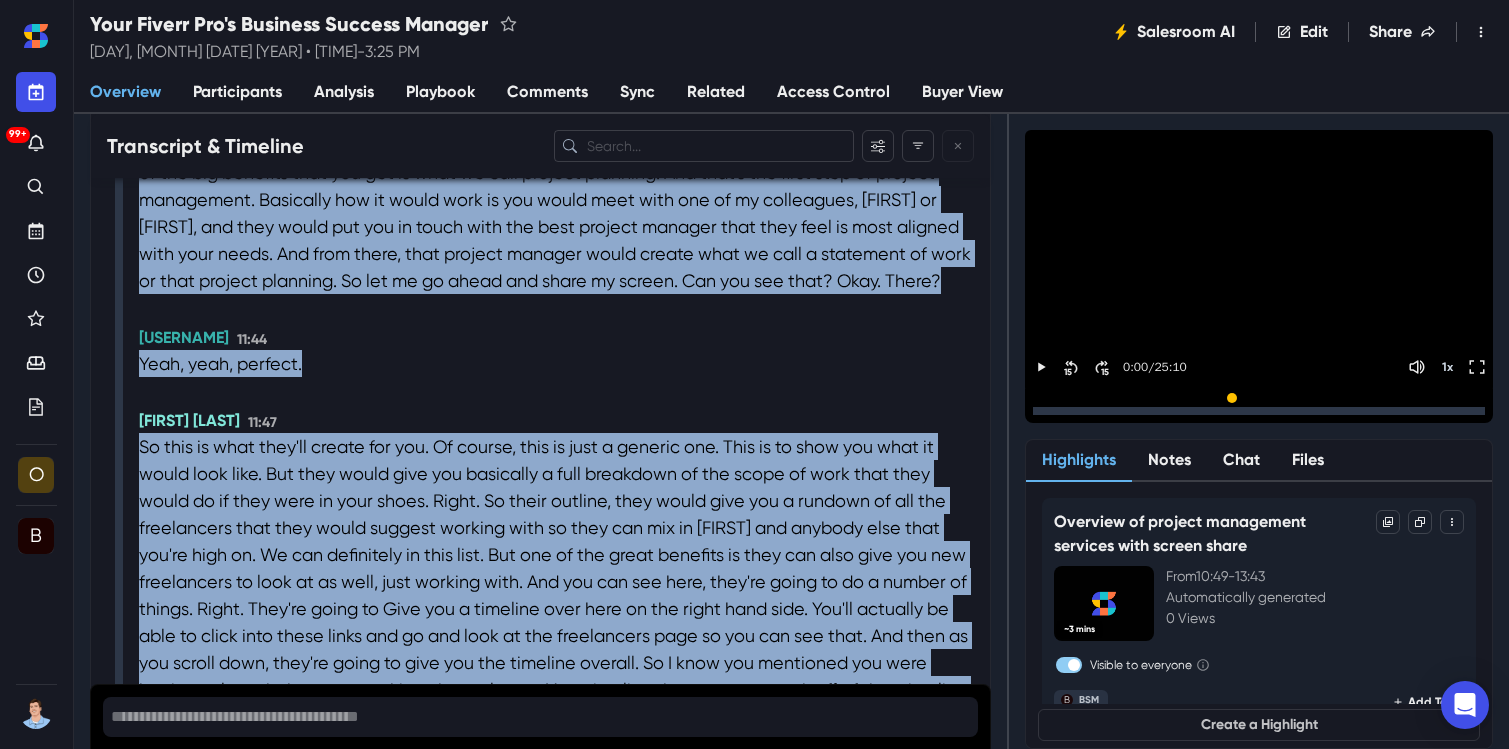 drag, startPoint x: 418, startPoint y: 584, endPoint x: 120, endPoint y: 130, distance: 543.06537 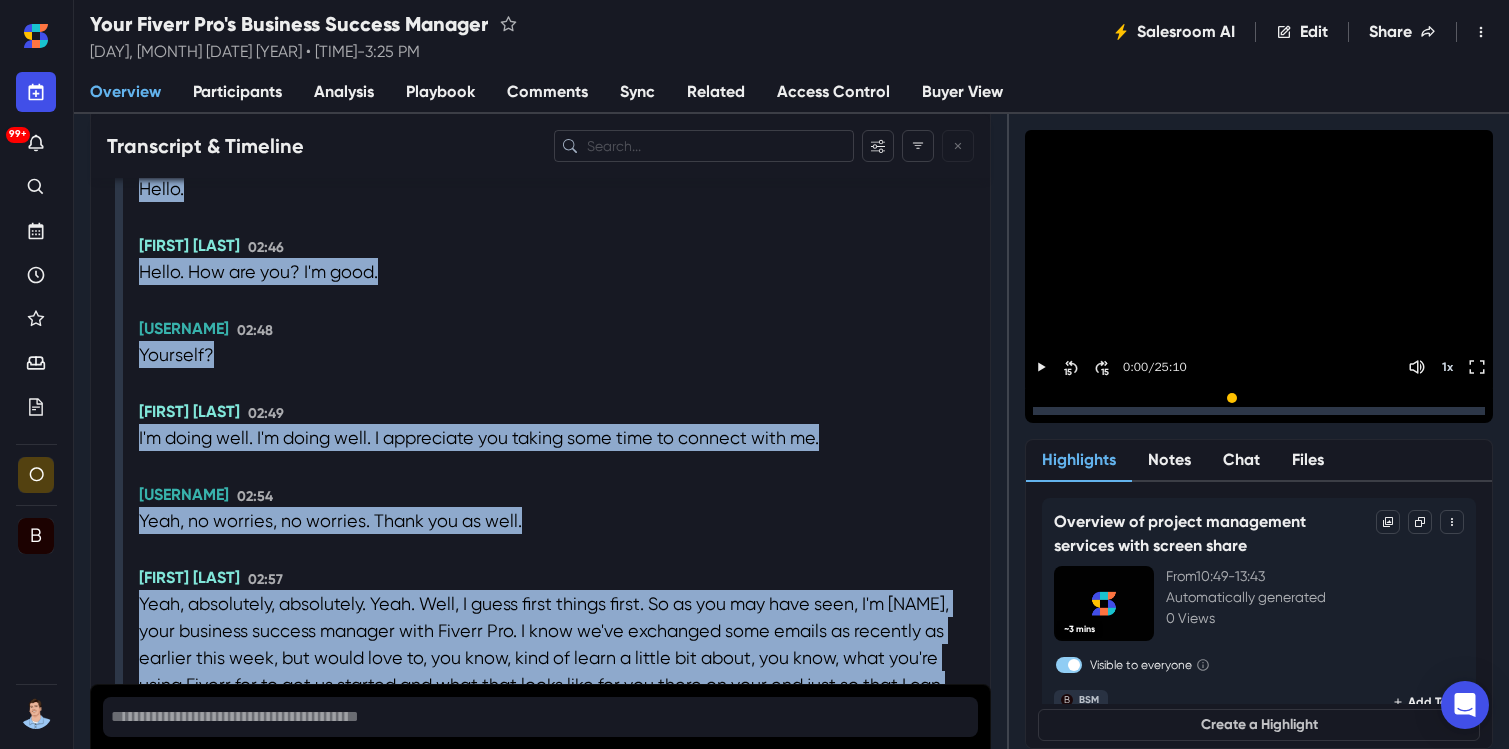scroll, scrollTop: 2127, scrollLeft: 0, axis: vertical 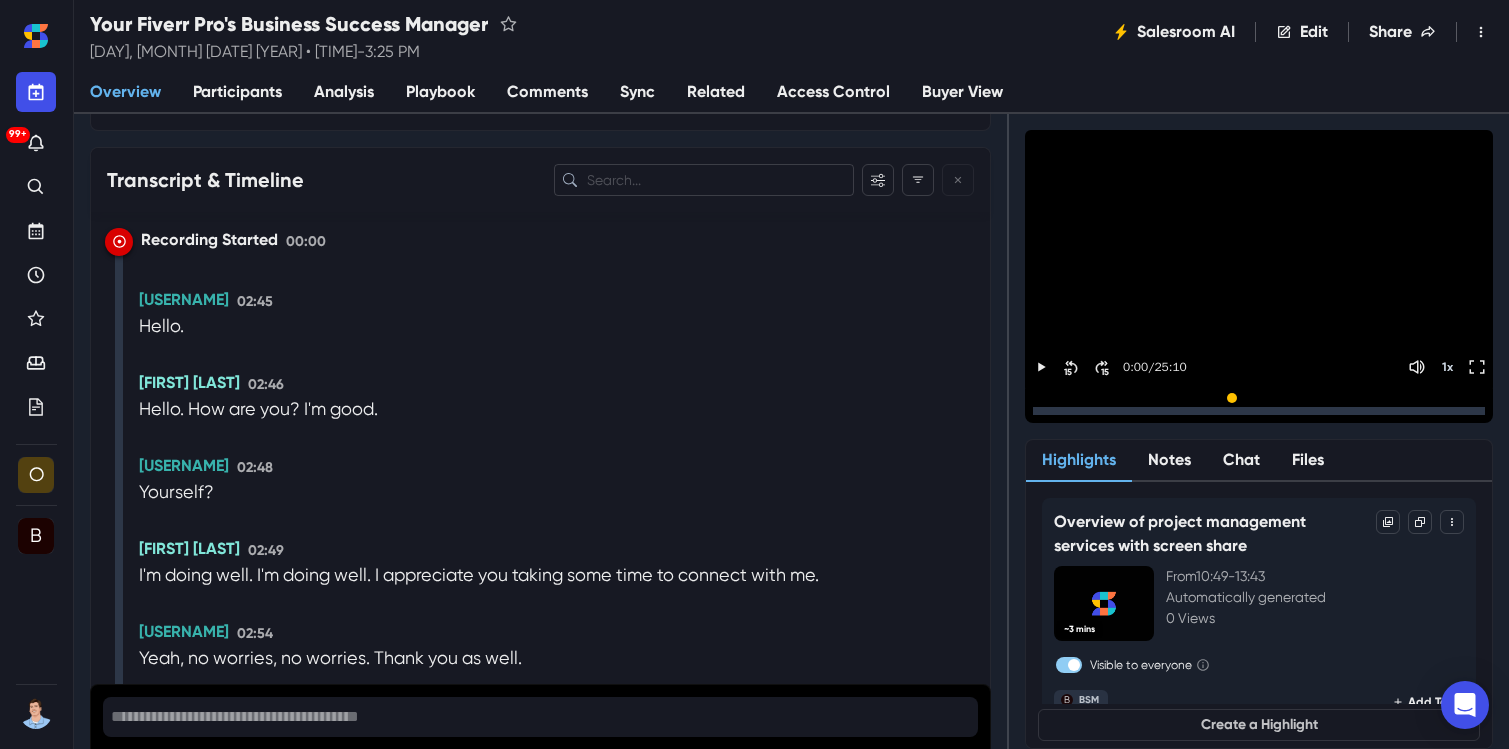 click on "[USERNAME] [TIME]" at bounding box center [556, 300] 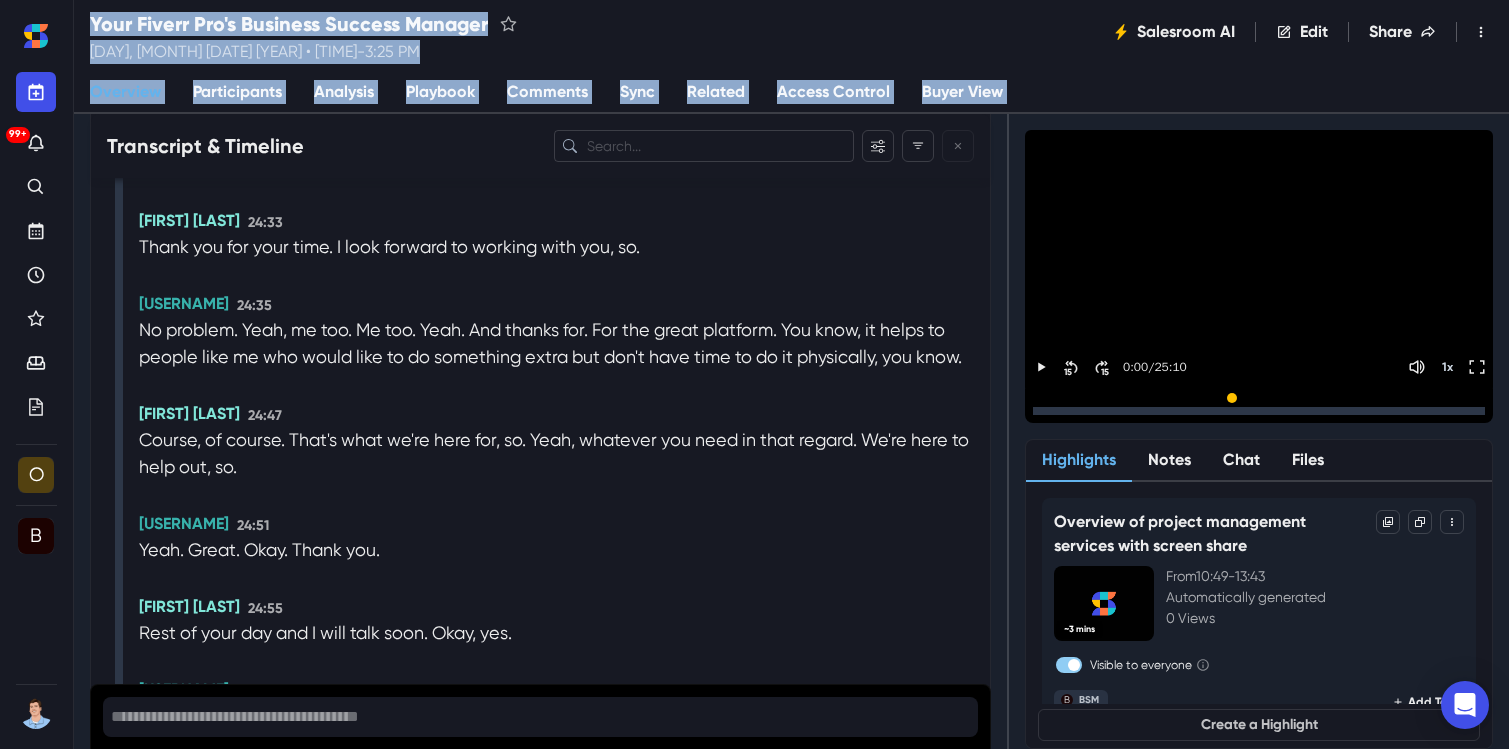 scroll, scrollTop: 12170, scrollLeft: 0, axis: vertical 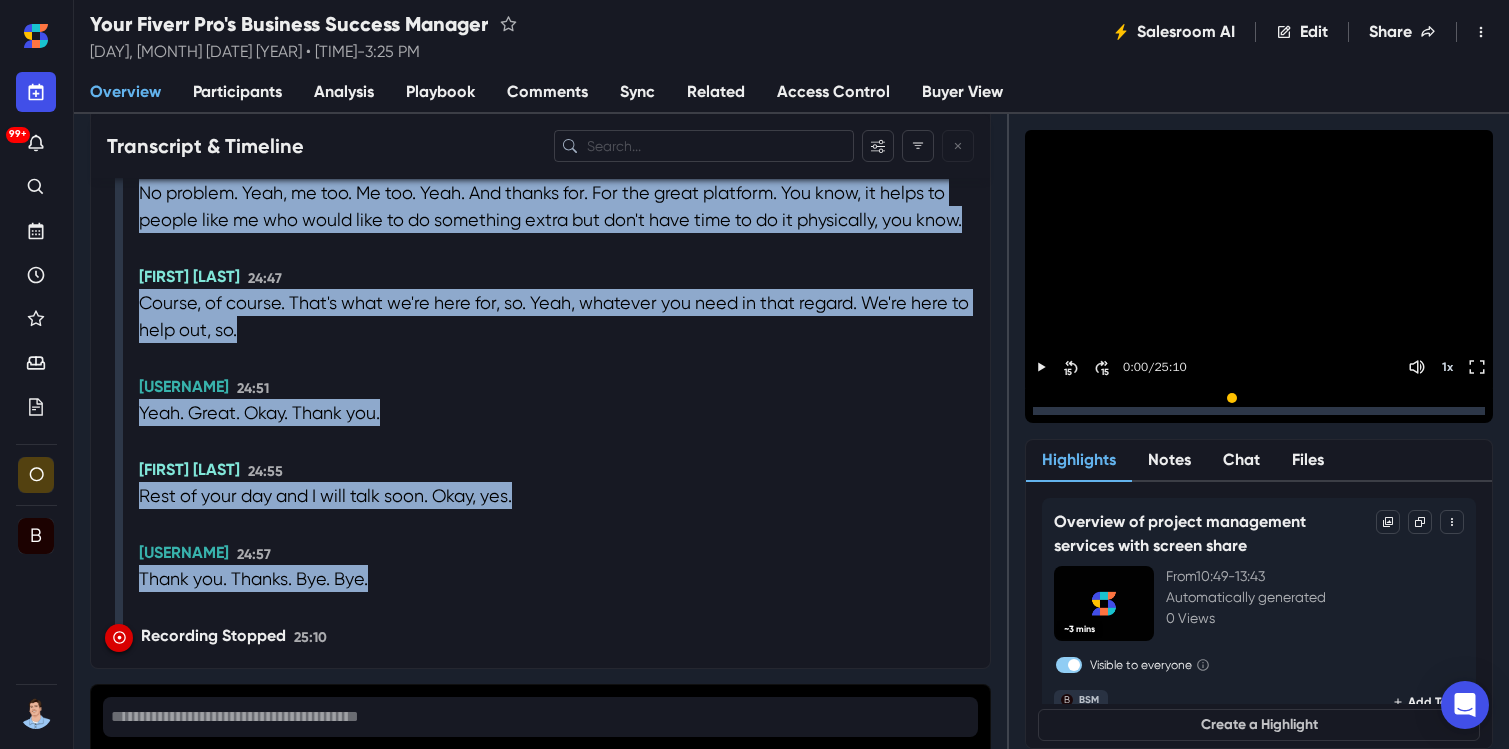 drag, startPoint x: 132, startPoint y: 351, endPoint x: 696, endPoint y: 629, distance: 628.7925 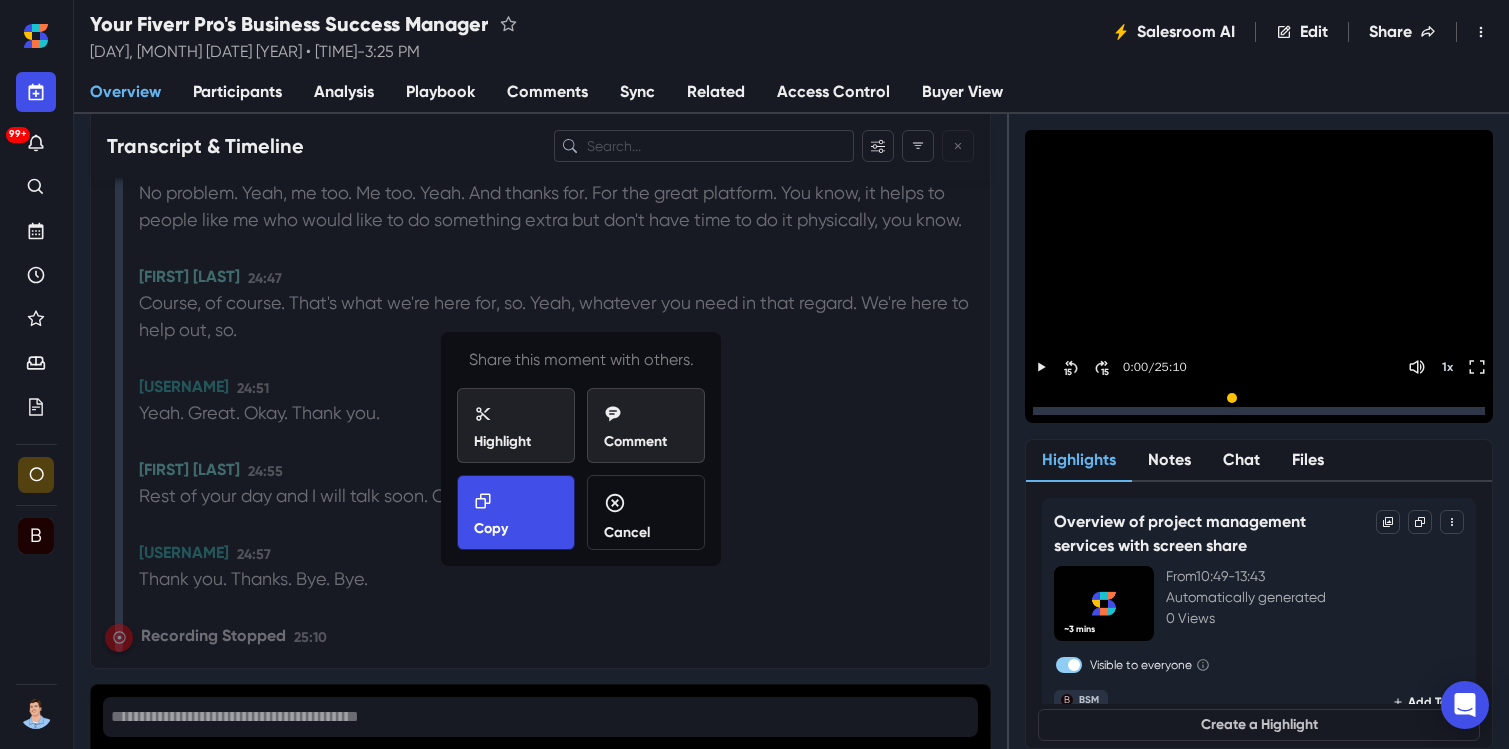 click on "Copy" at bounding box center (516, 515) 